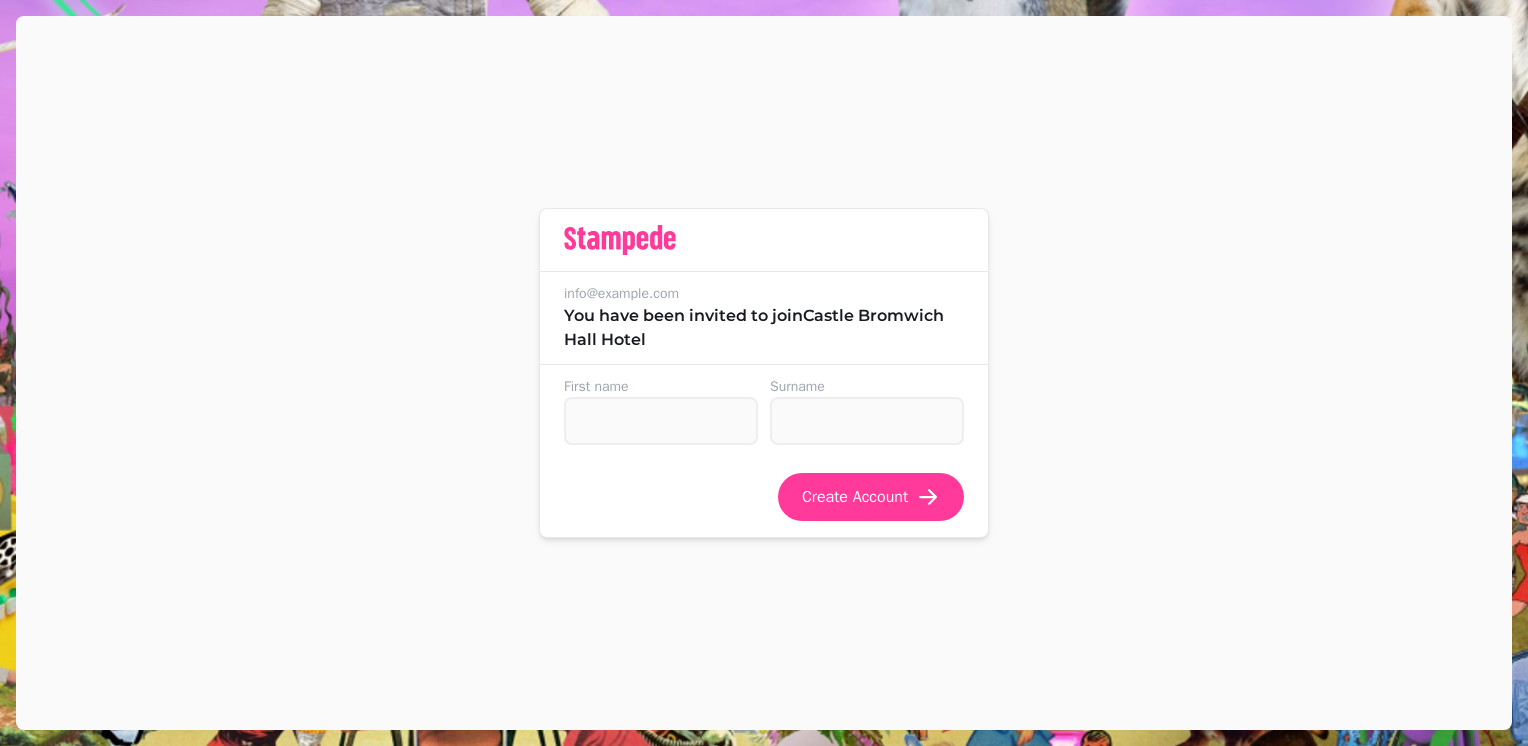 scroll, scrollTop: 0, scrollLeft: 0, axis: both 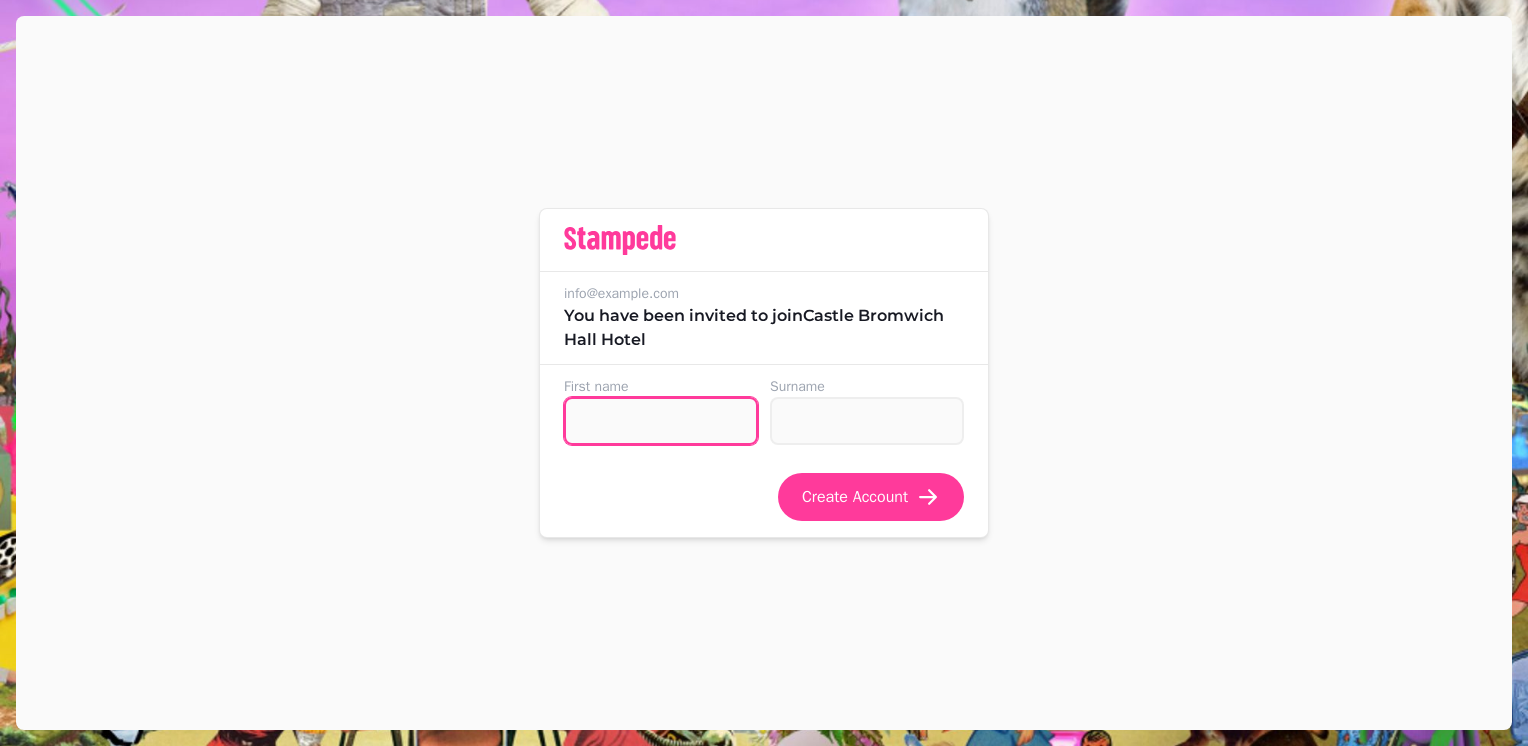 click on "First name" at bounding box center (661, 421) 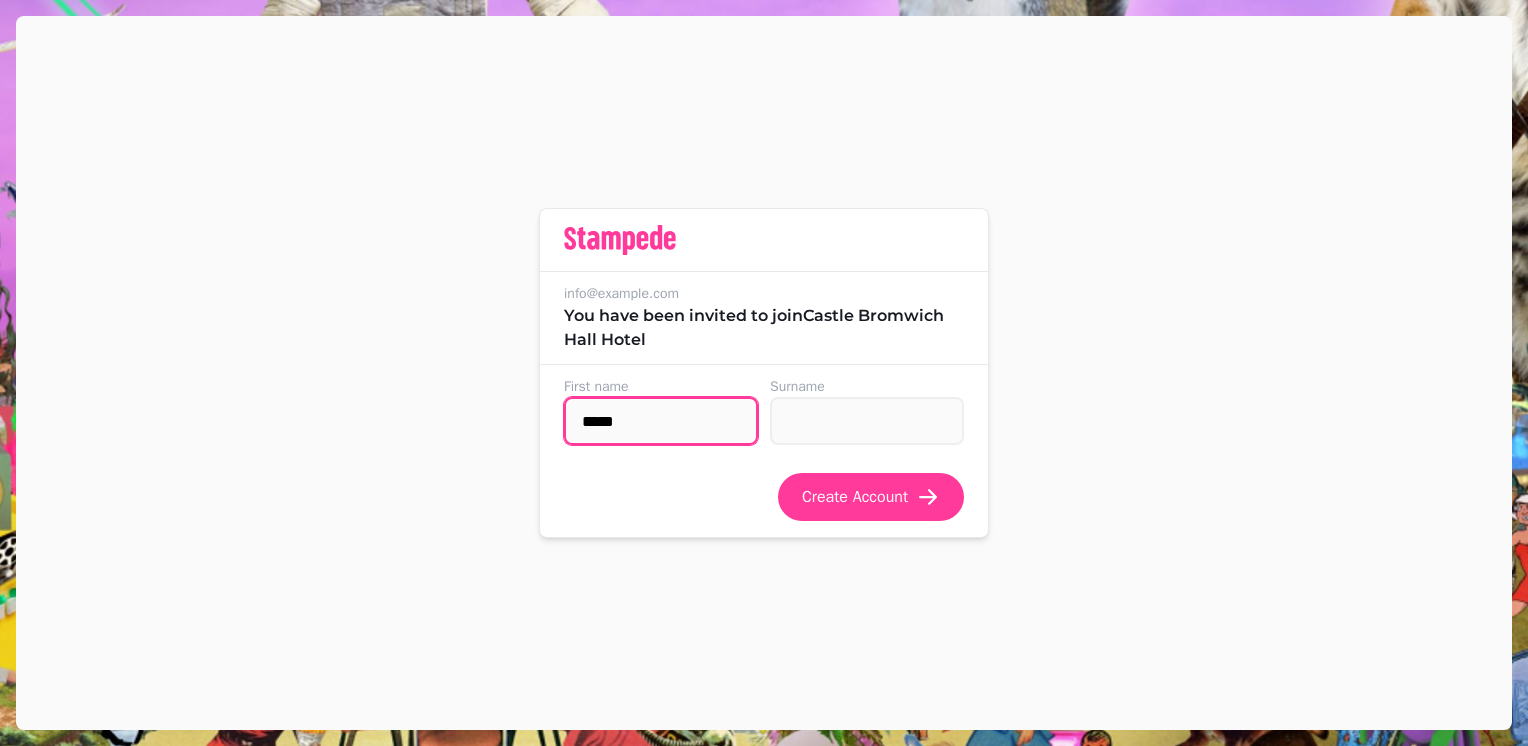 type on "****" 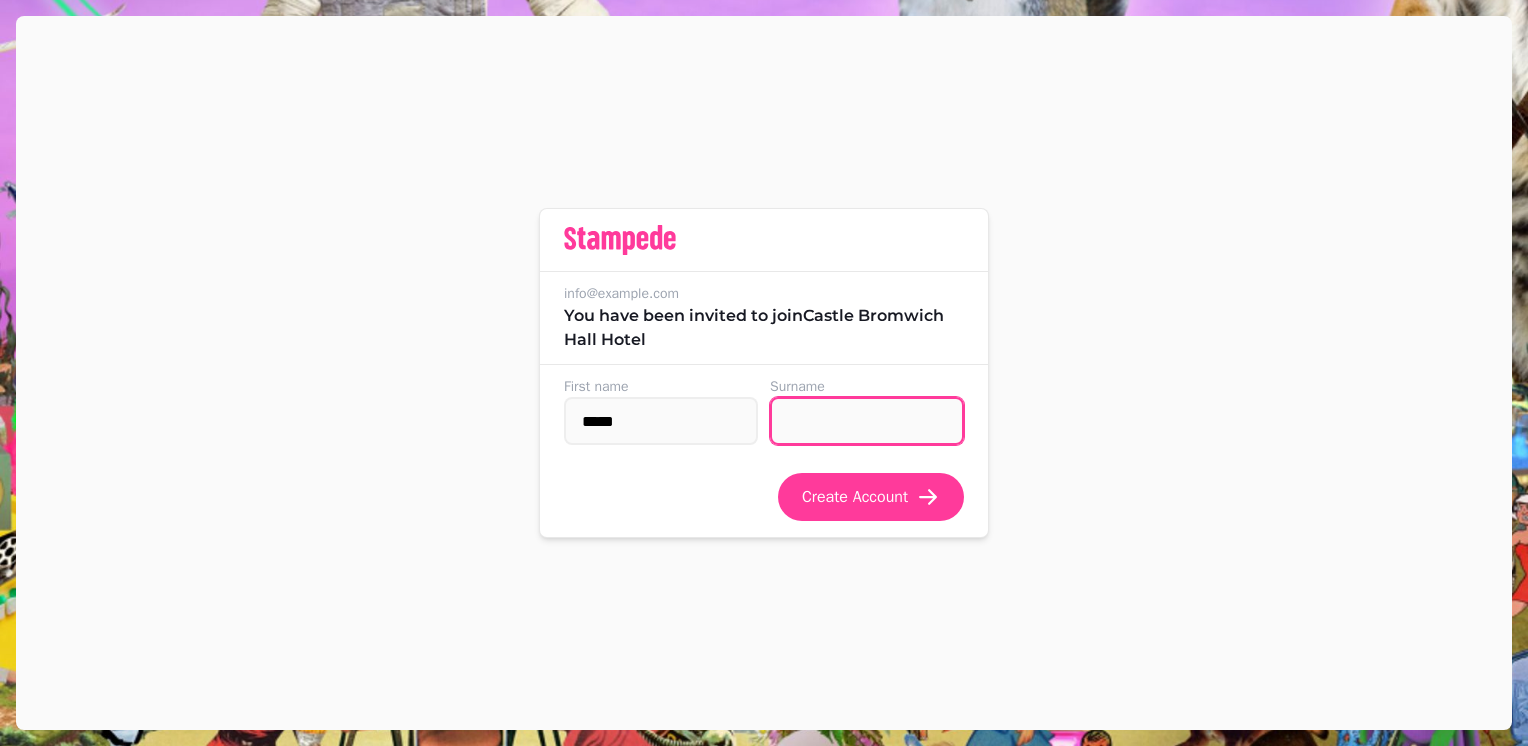 click on "Surname" at bounding box center [867, 421] 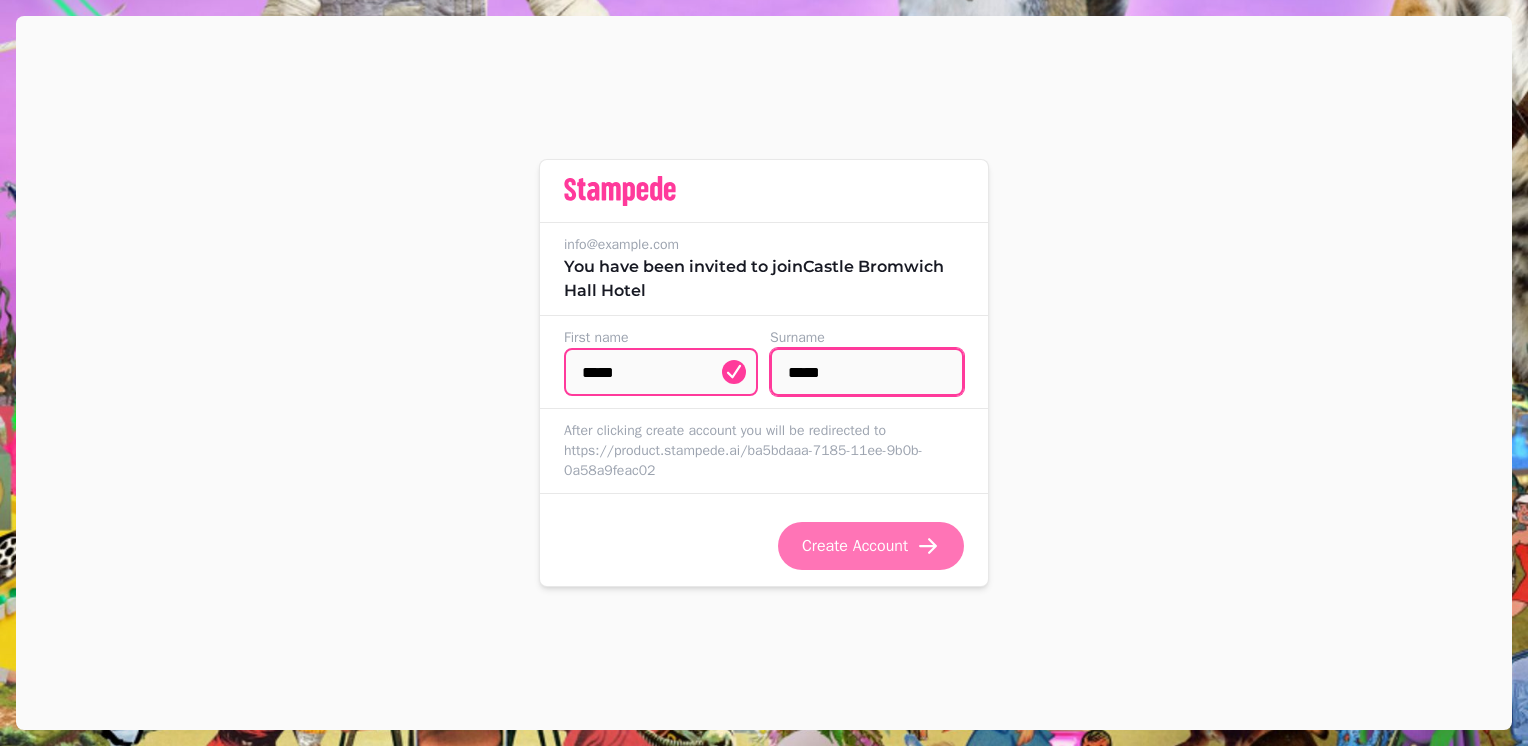 type on "*****" 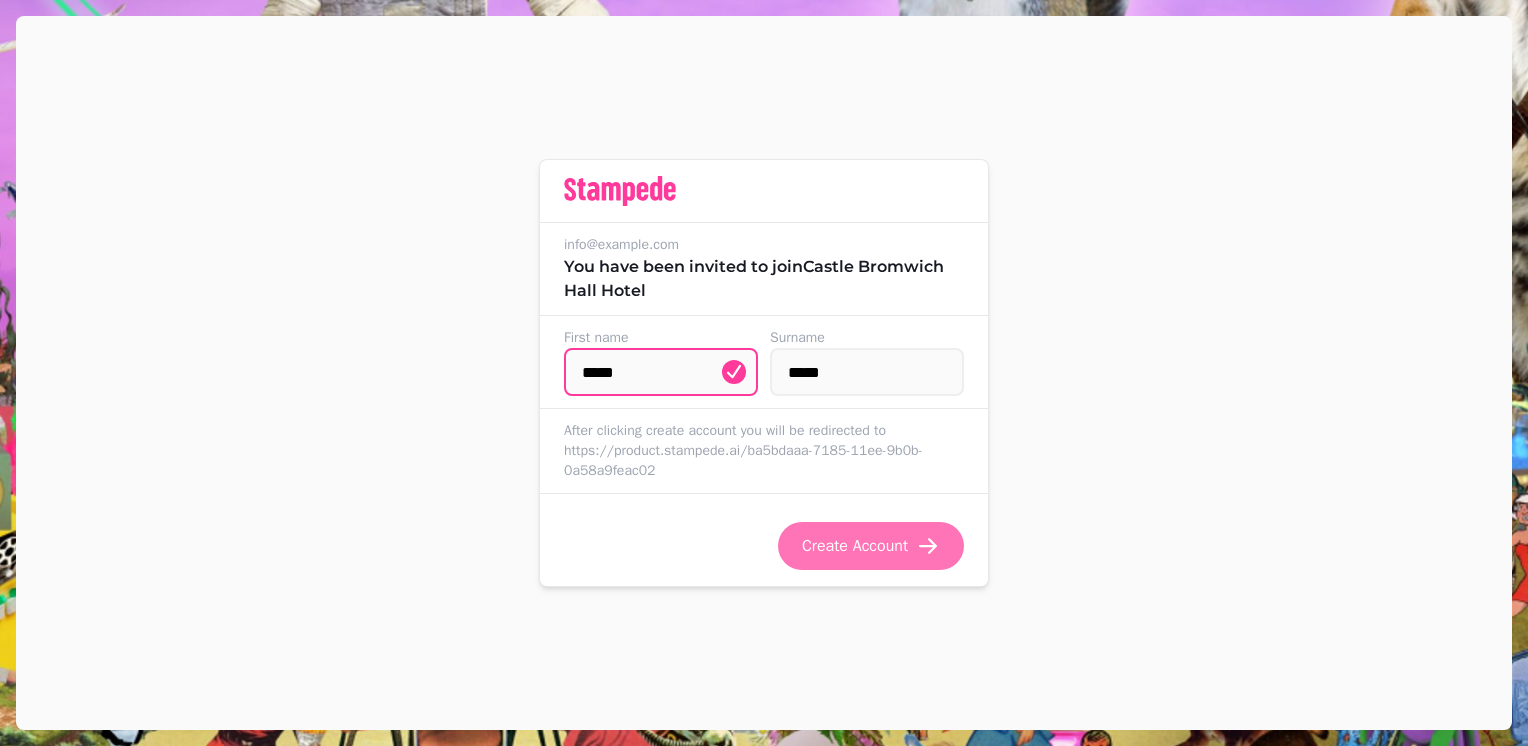 click on "Create Account" at bounding box center (855, 546) 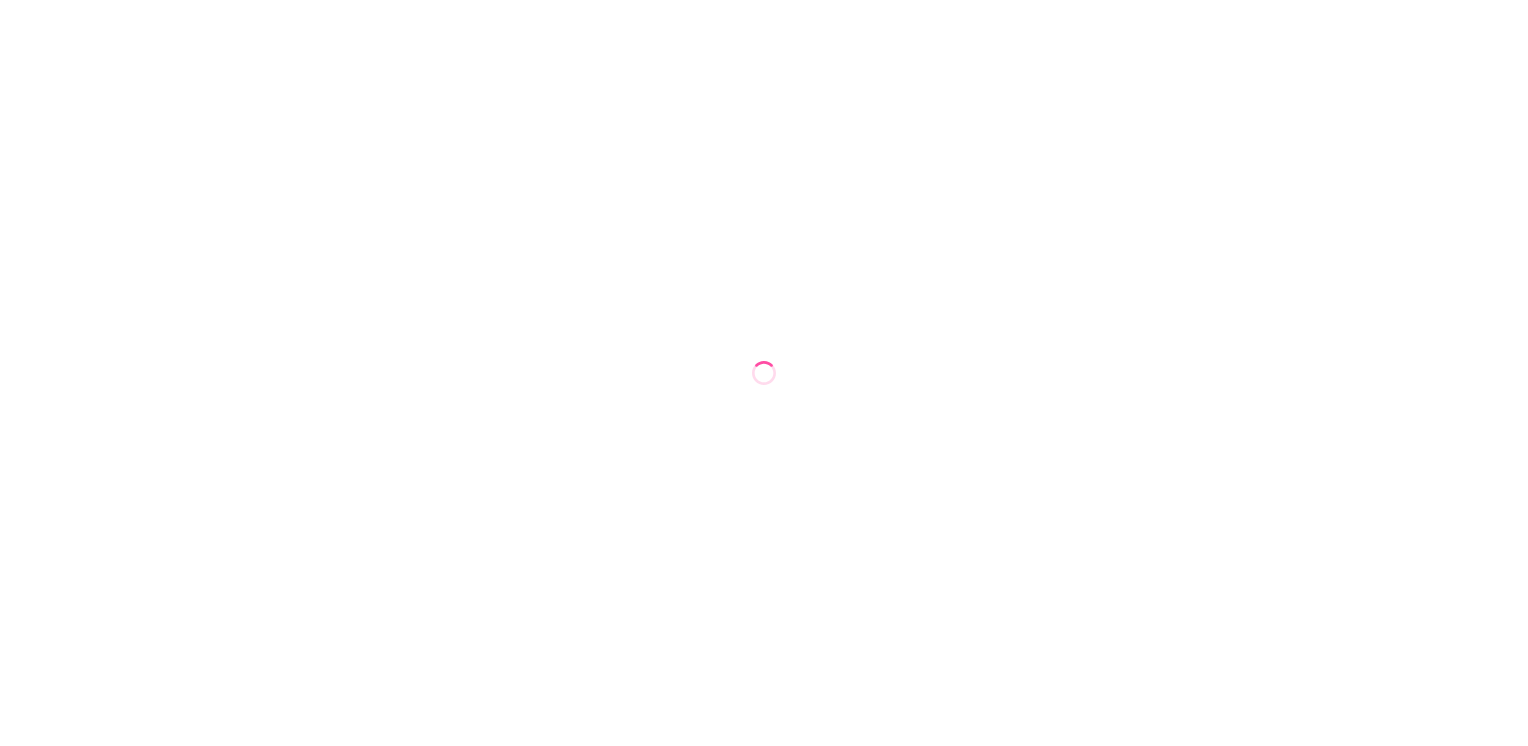 scroll, scrollTop: 0, scrollLeft: 0, axis: both 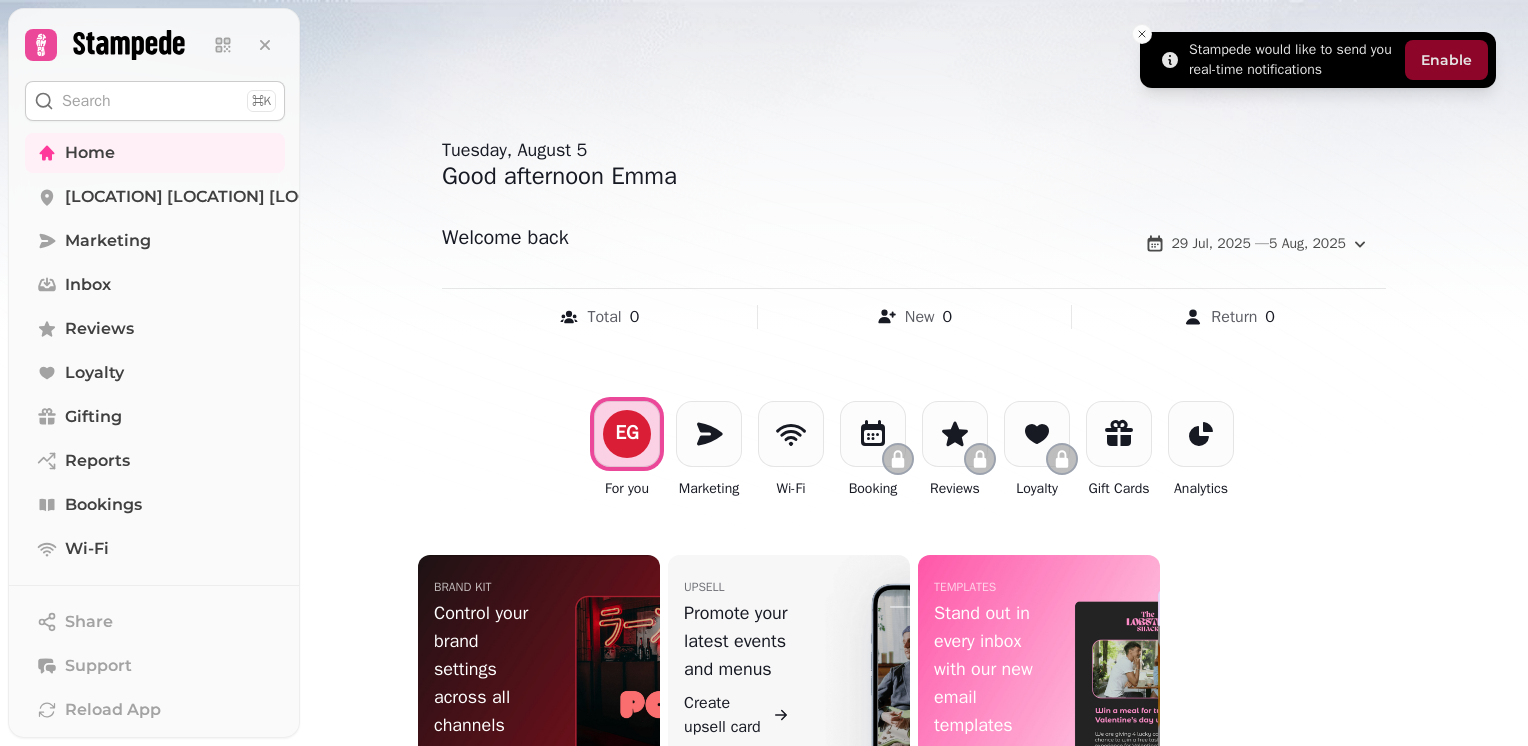 click on "Enable" at bounding box center [1446, 60] 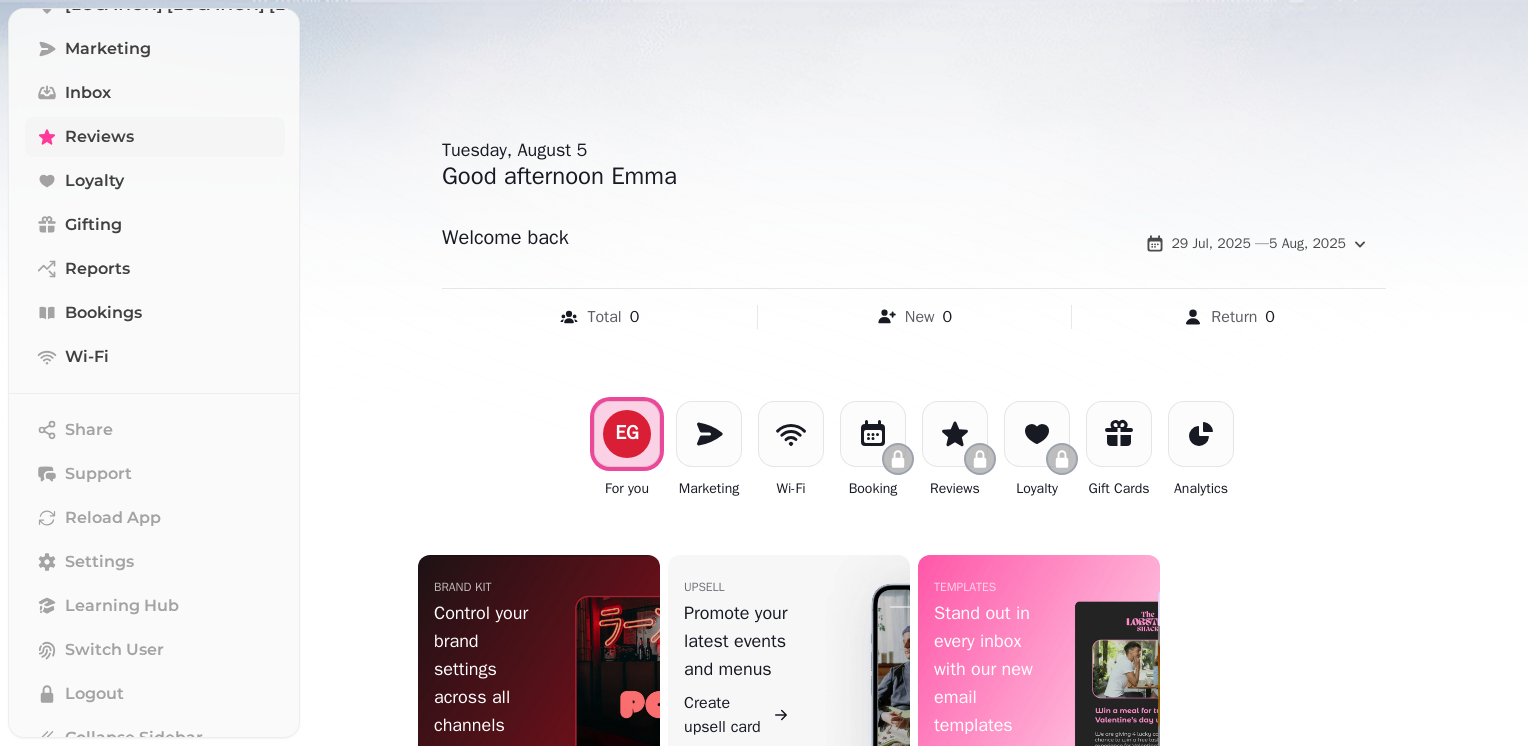 scroll, scrollTop: 220, scrollLeft: 0, axis: vertical 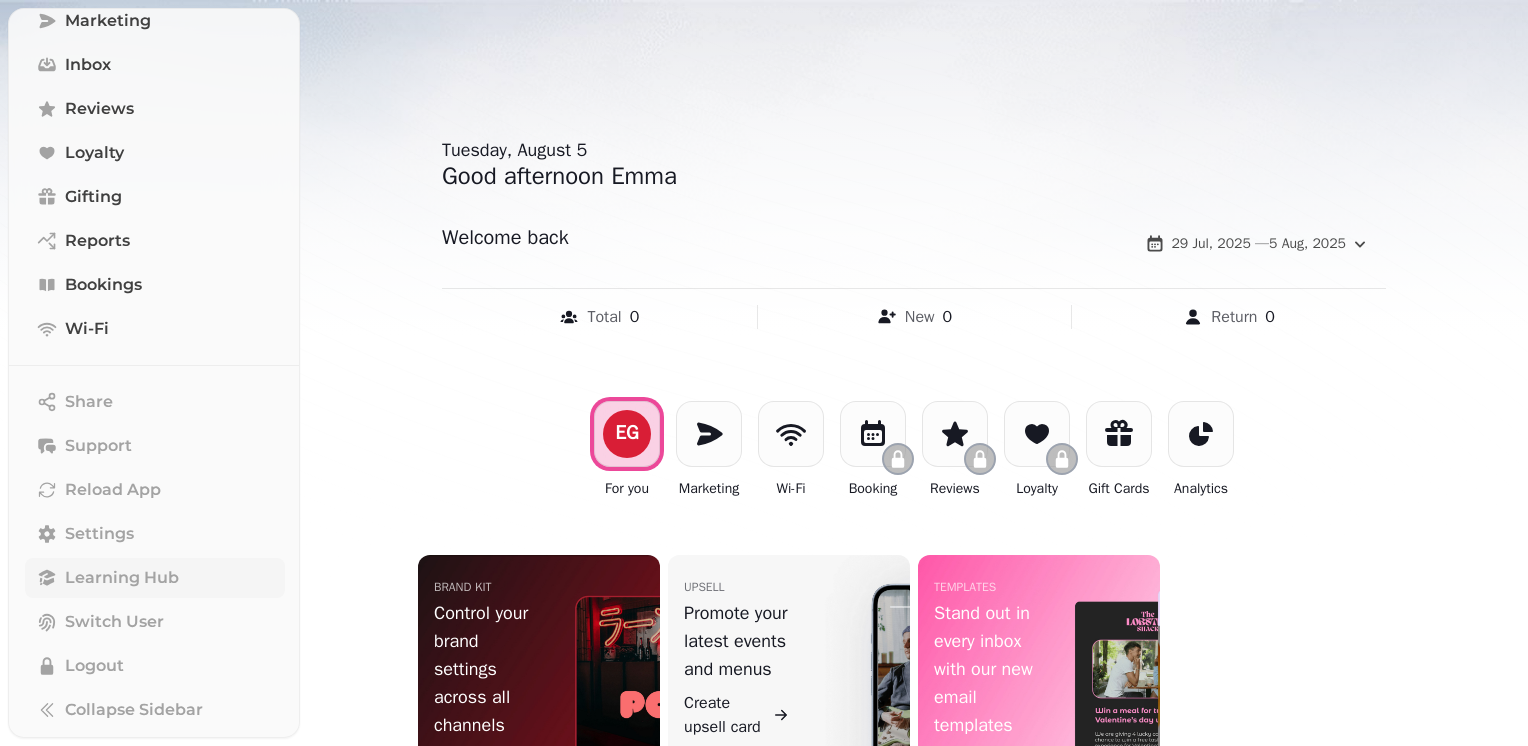 click on "Learning Hub" at bounding box center [122, 578] 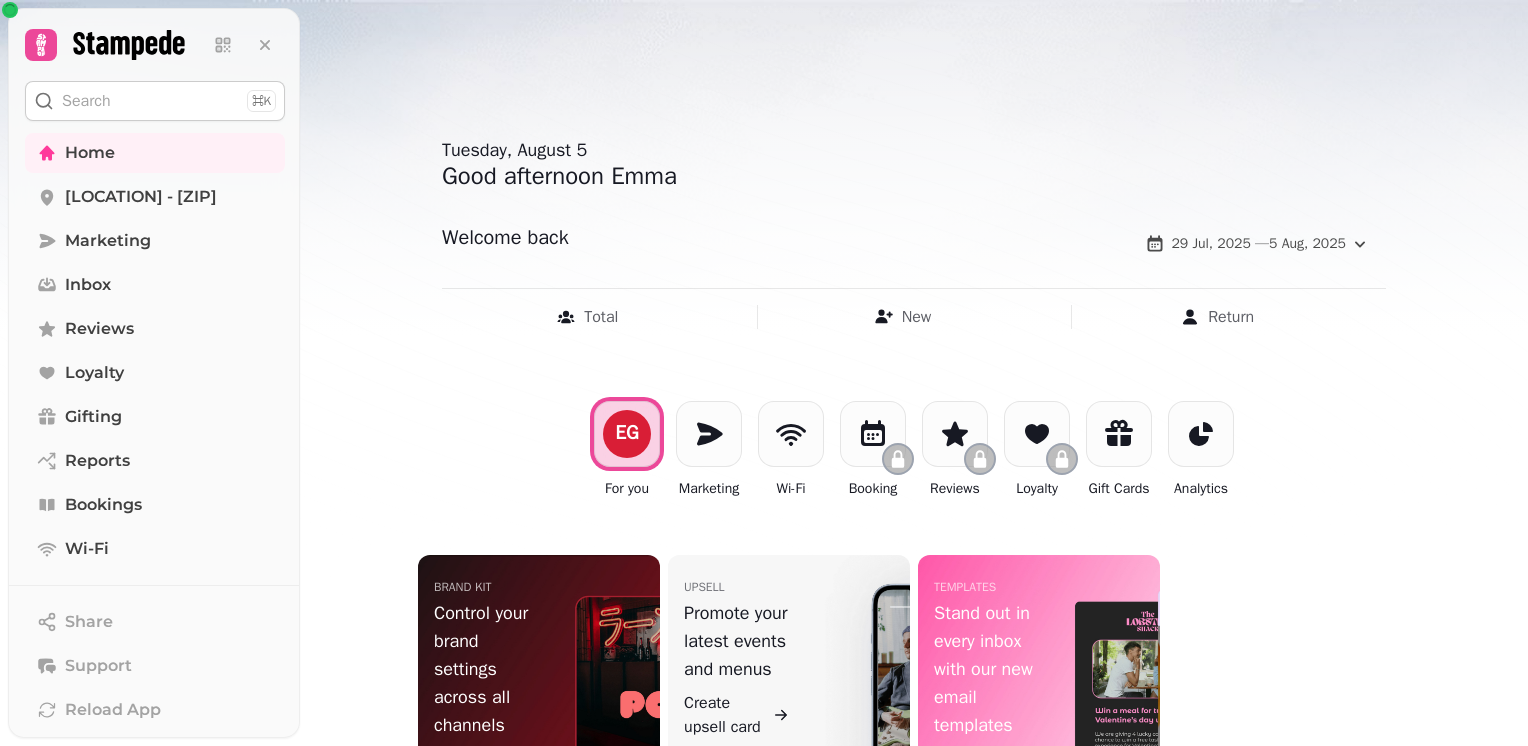 scroll, scrollTop: 0, scrollLeft: 0, axis: both 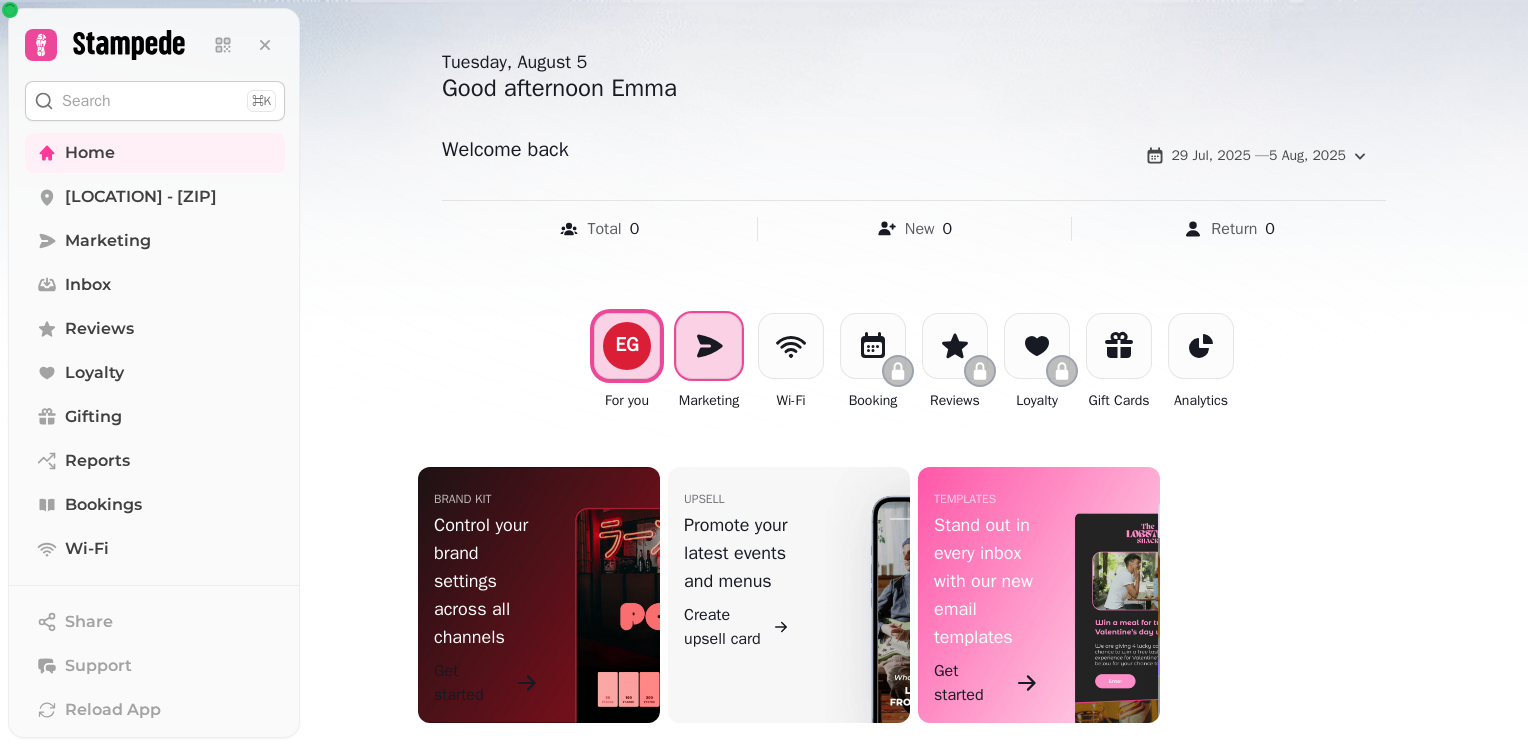 click 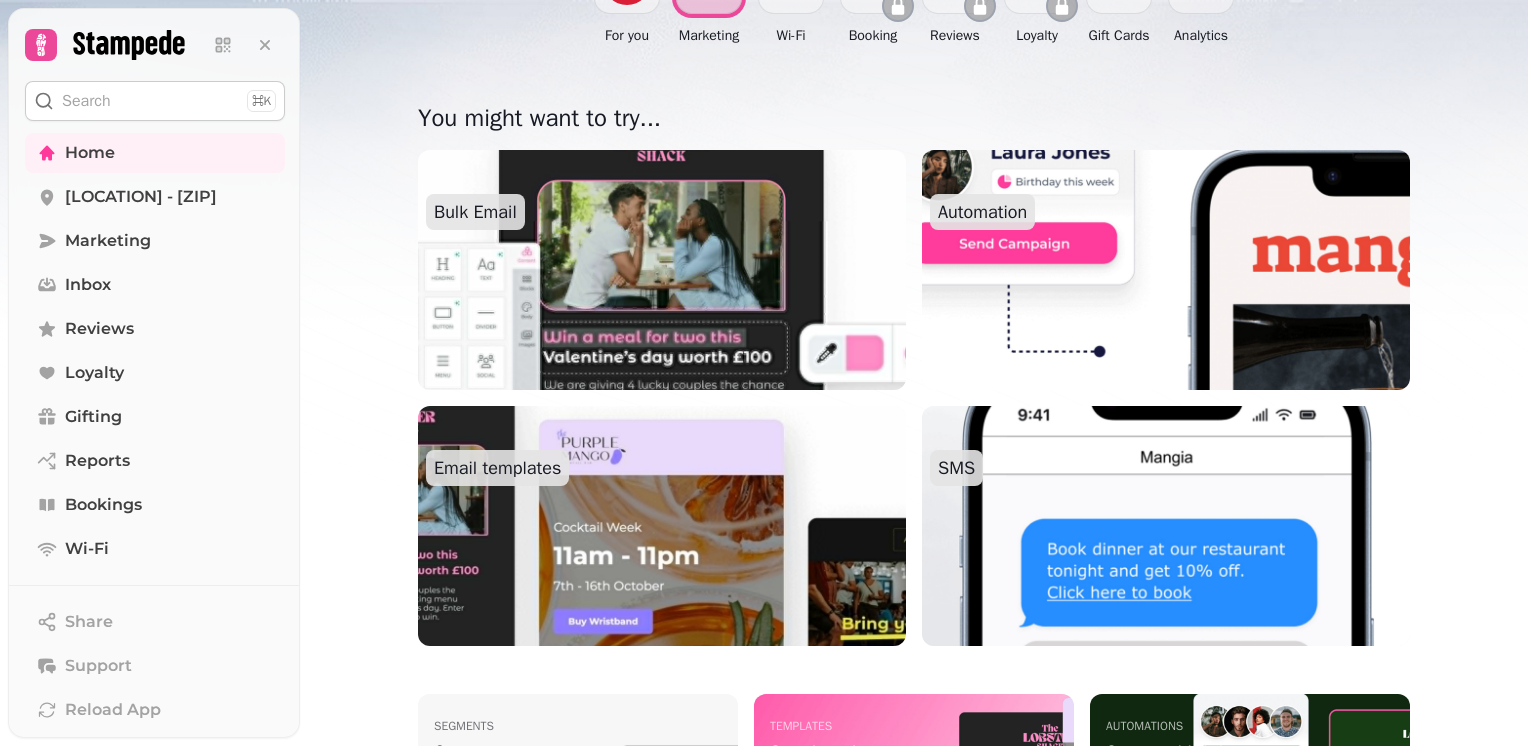 scroll, scrollTop: 488, scrollLeft: 0, axis: vertical 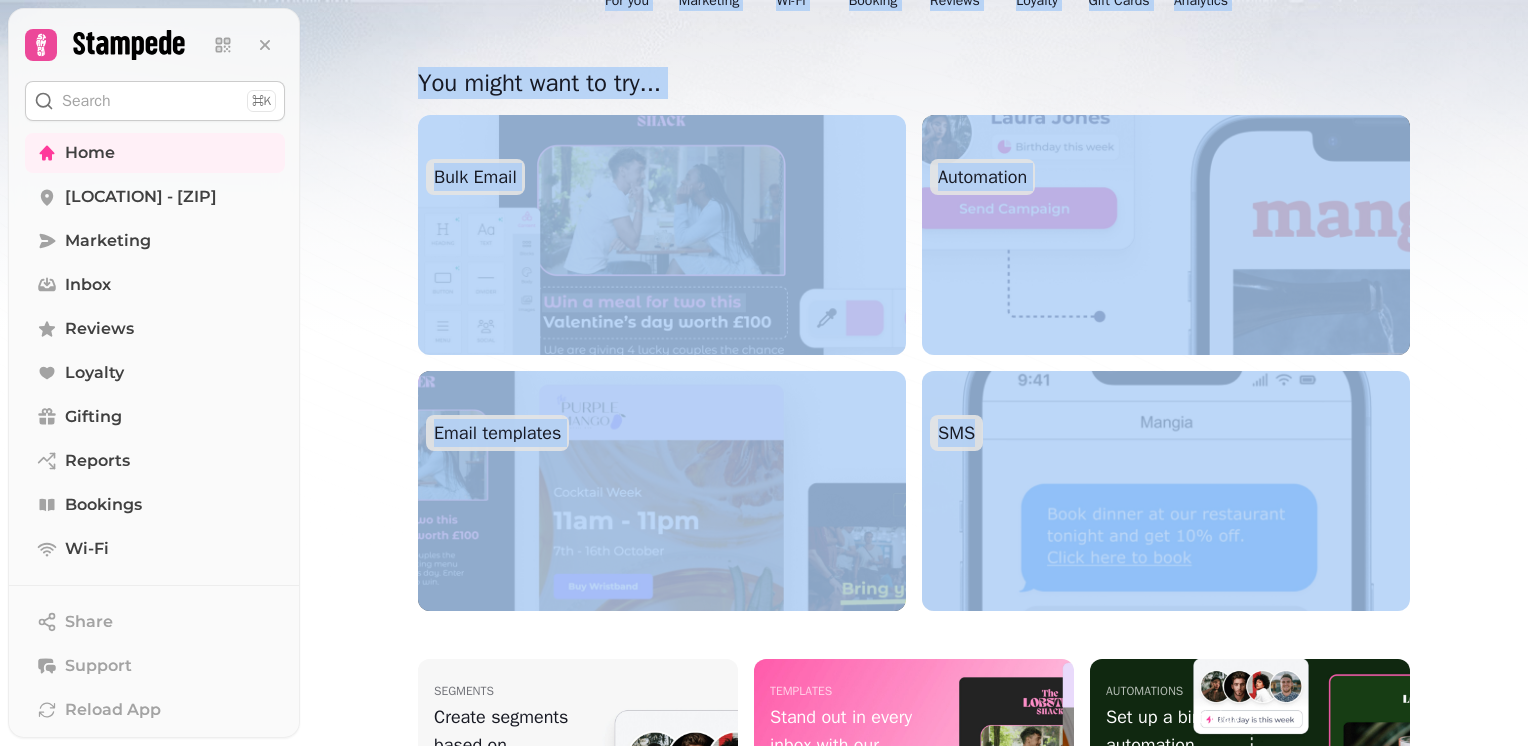 drag, startPoint x: 1524, startPoint y: 430, endPoint x: 1531, endPoint y: 513, distance: 83.294655 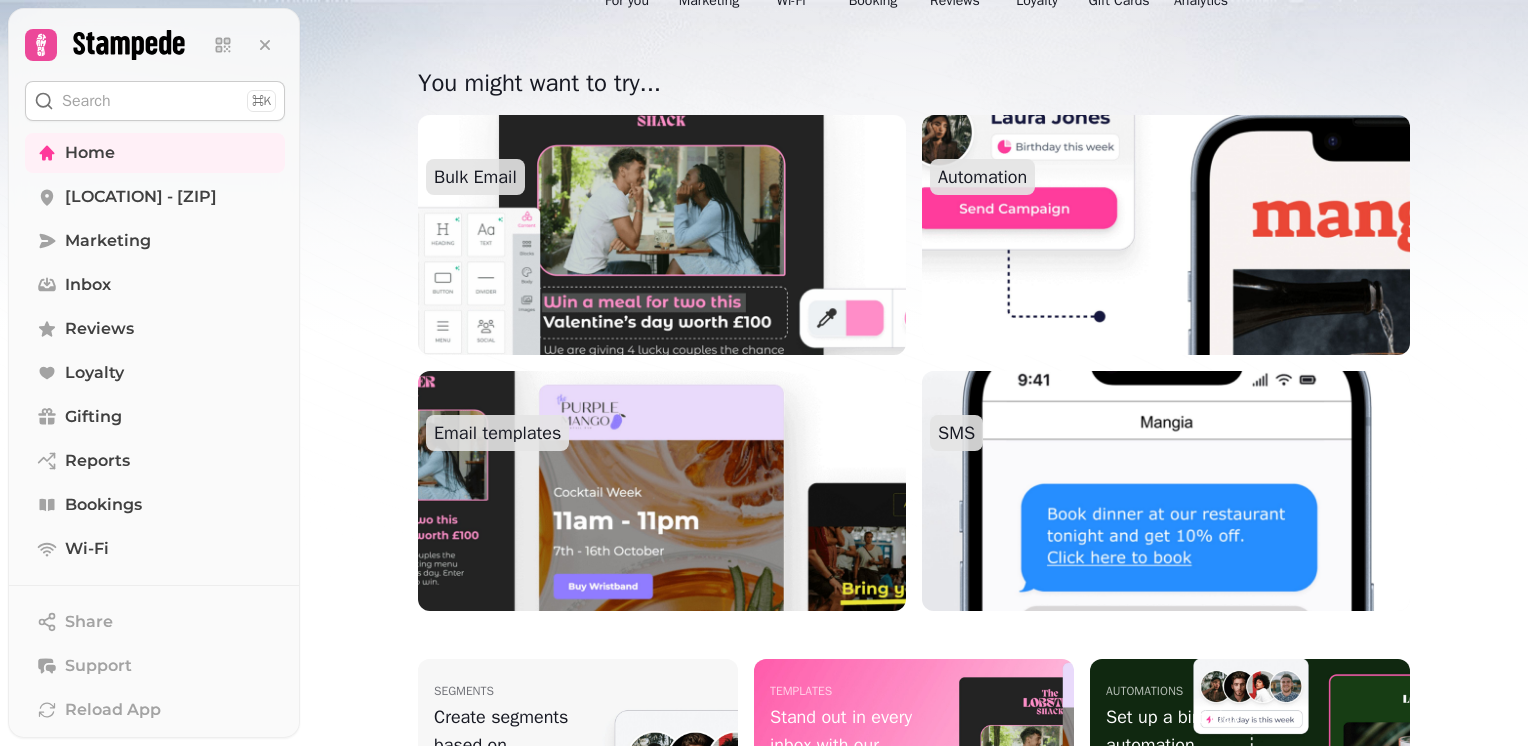 drag, startPoint x: 1531, startPoint y: 513, endPoint x: 1495, endPoint y: 285, distance: 230.82462 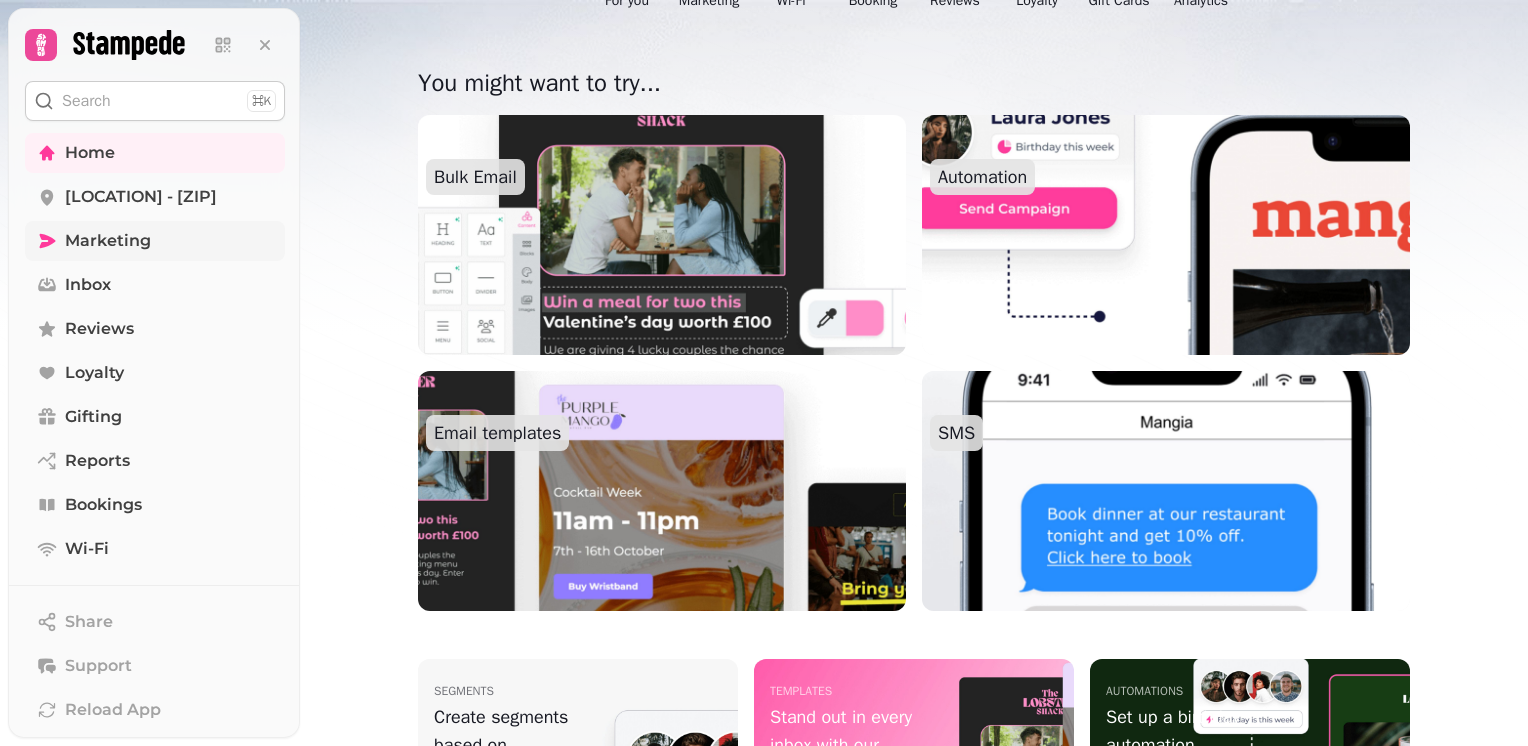 click on "Marketing" at bounding box center (108, 241) 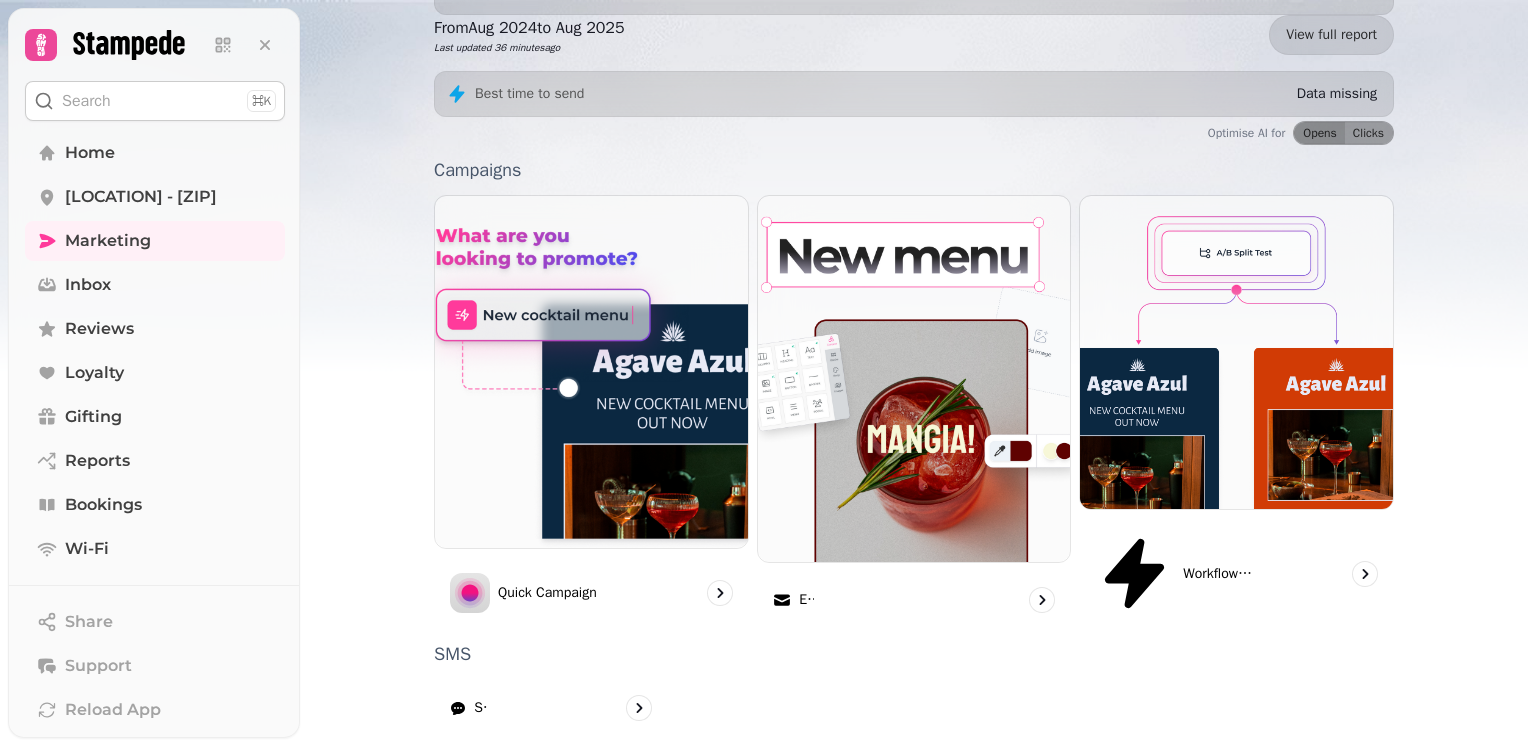 scroll, scrollTop: 499, scrollLeft: 0, axis: vertical 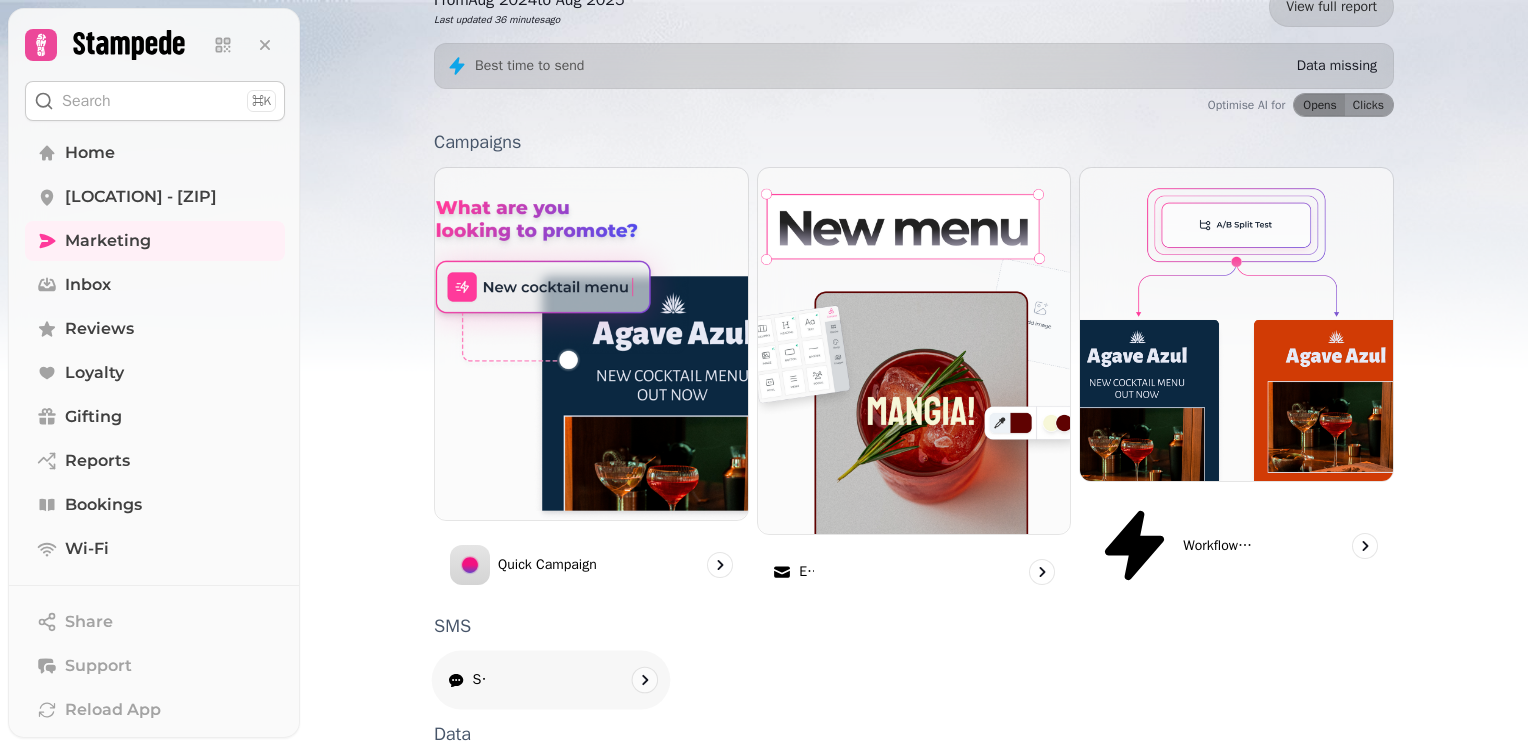 click 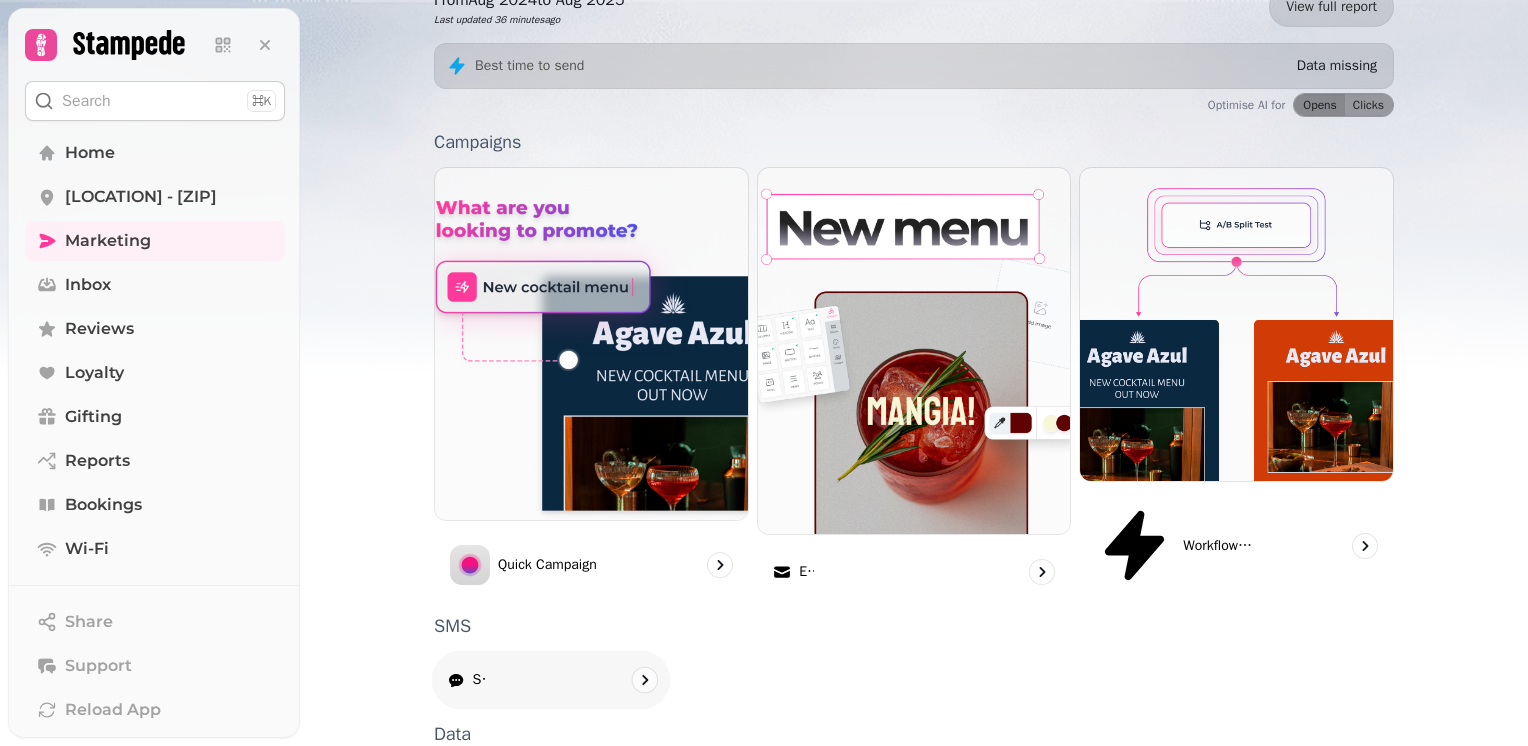 scroll, scrollTop: 0, scrollLeft: 0, axis: both 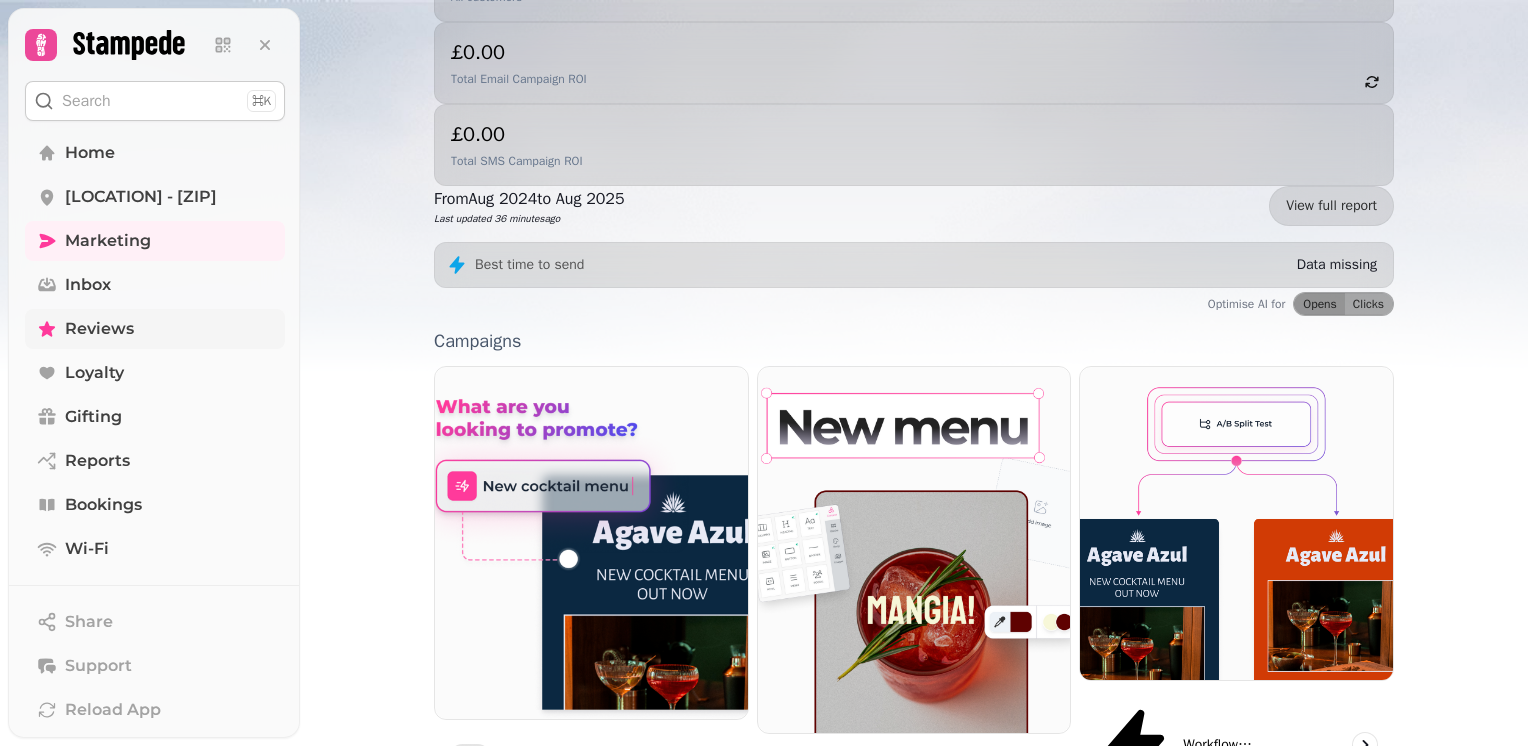 click on "Reviews" at bounding box center [99, 329] 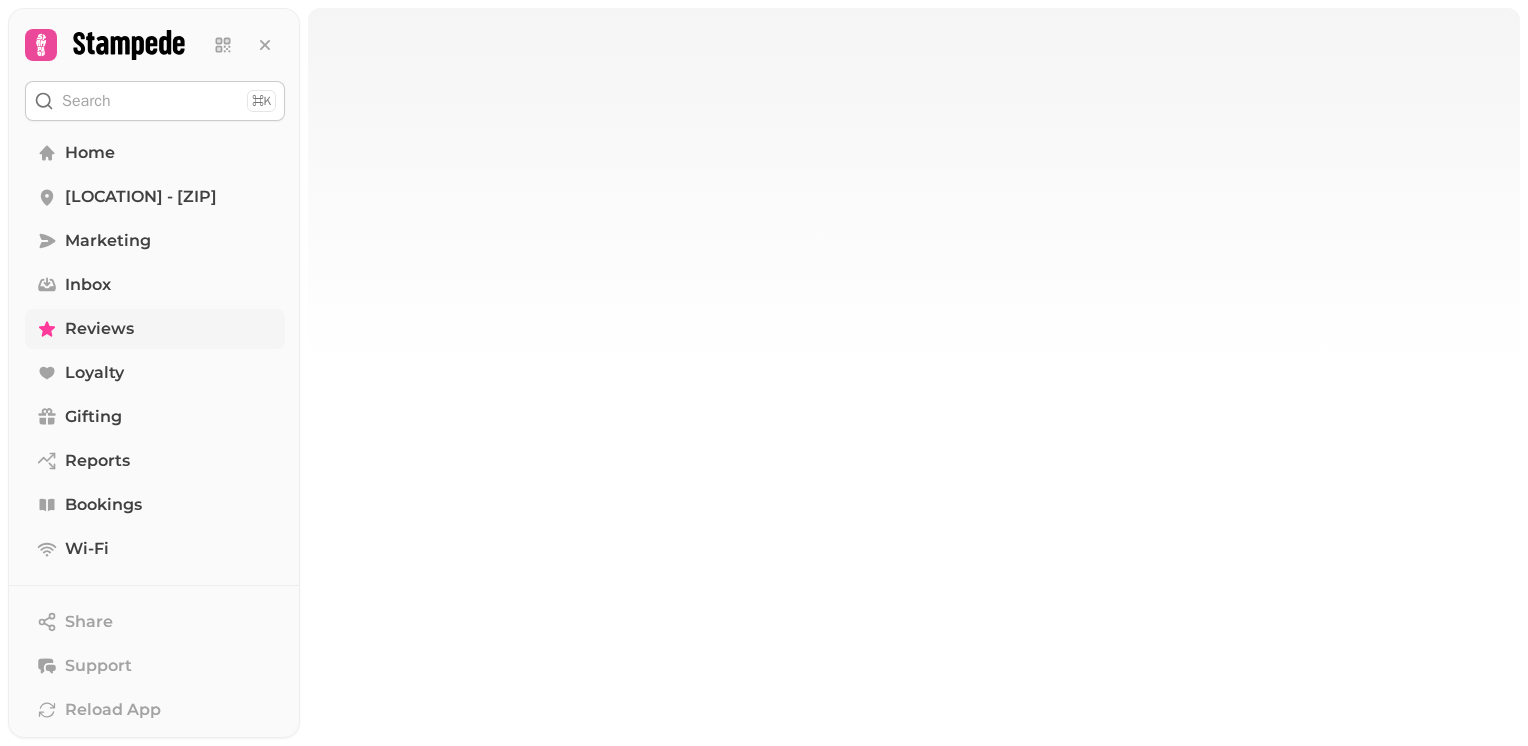 scroll, scrollTop: 0, scrollLeft: 0, axis: both 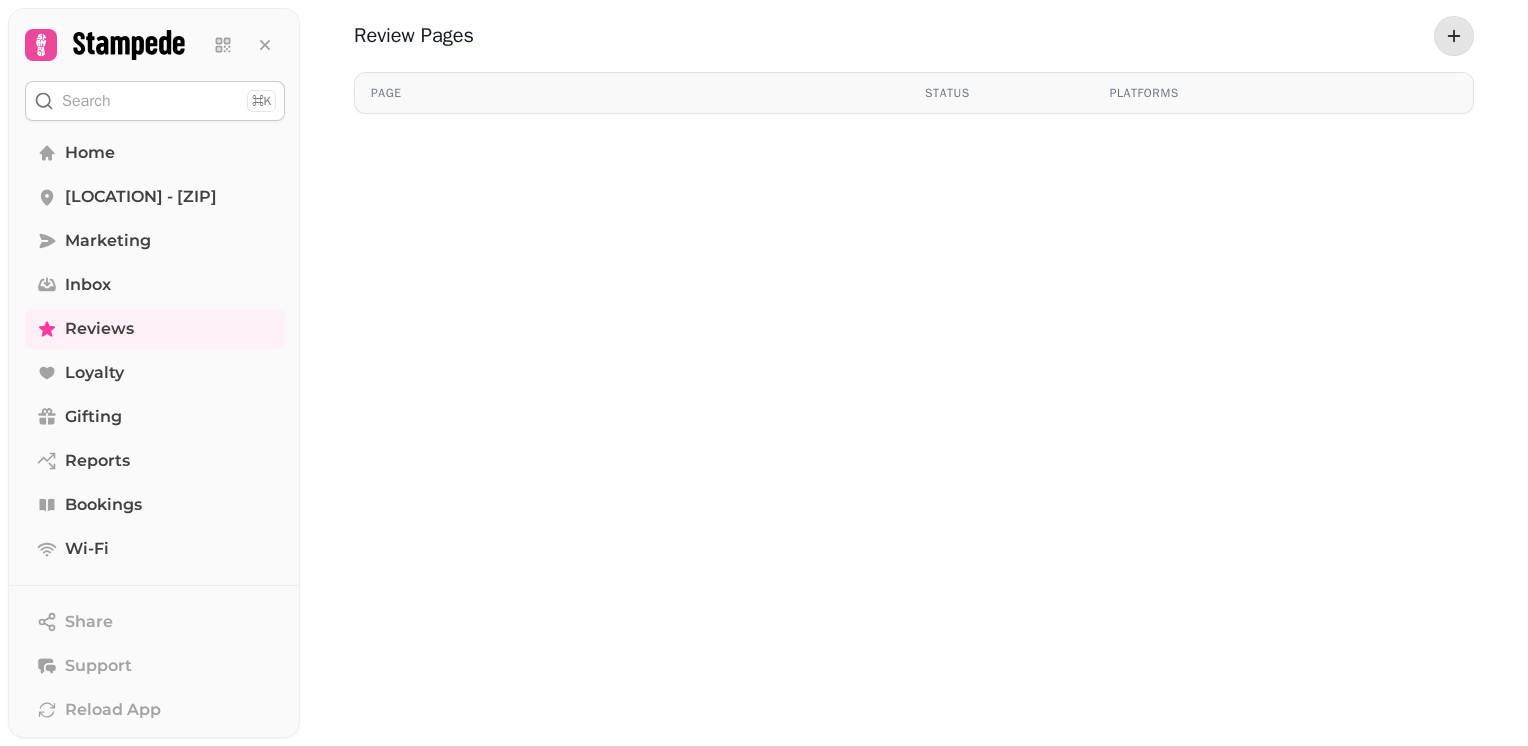 click on "Platforms" at bounding box center [1191, 93] 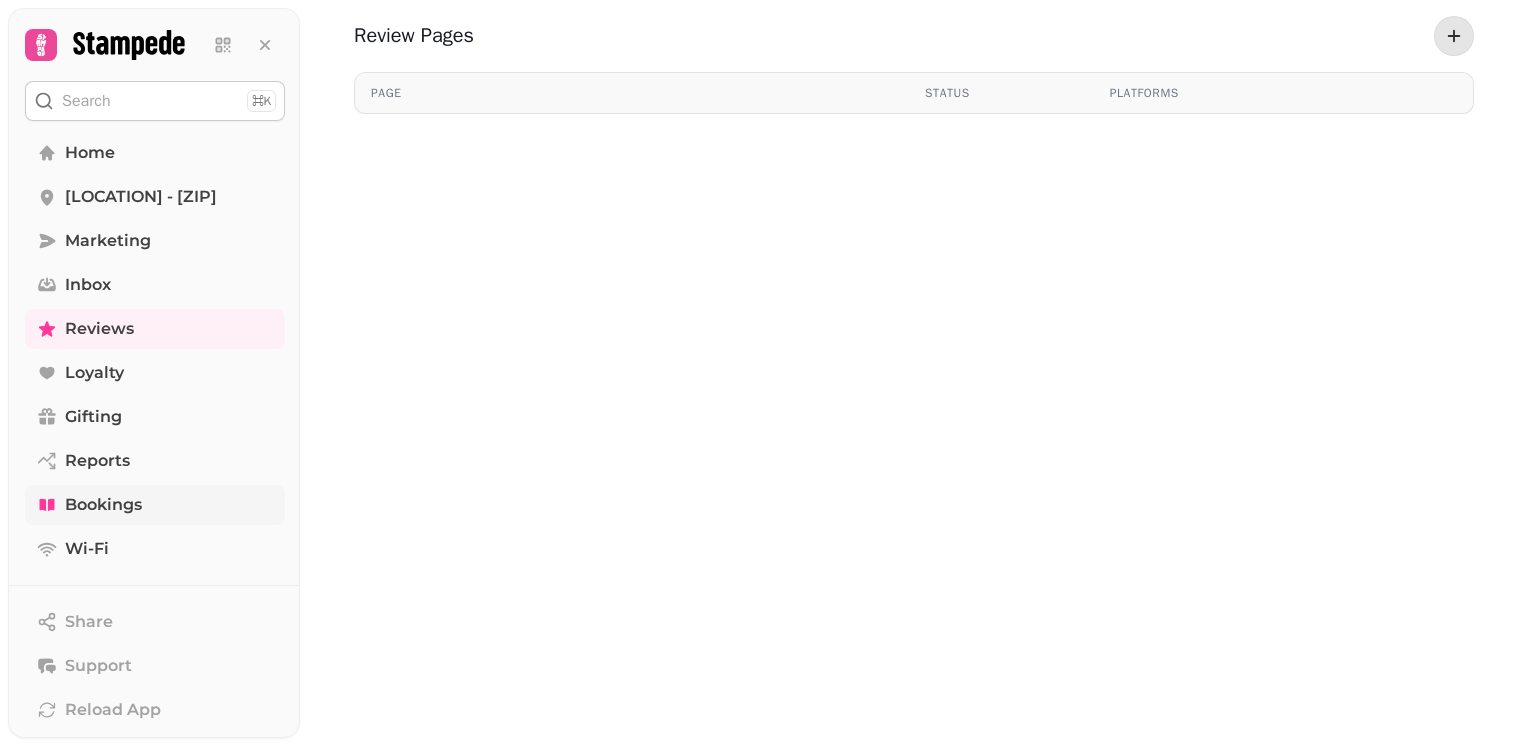 click on "Bookings" at bounding box center [155, 505] 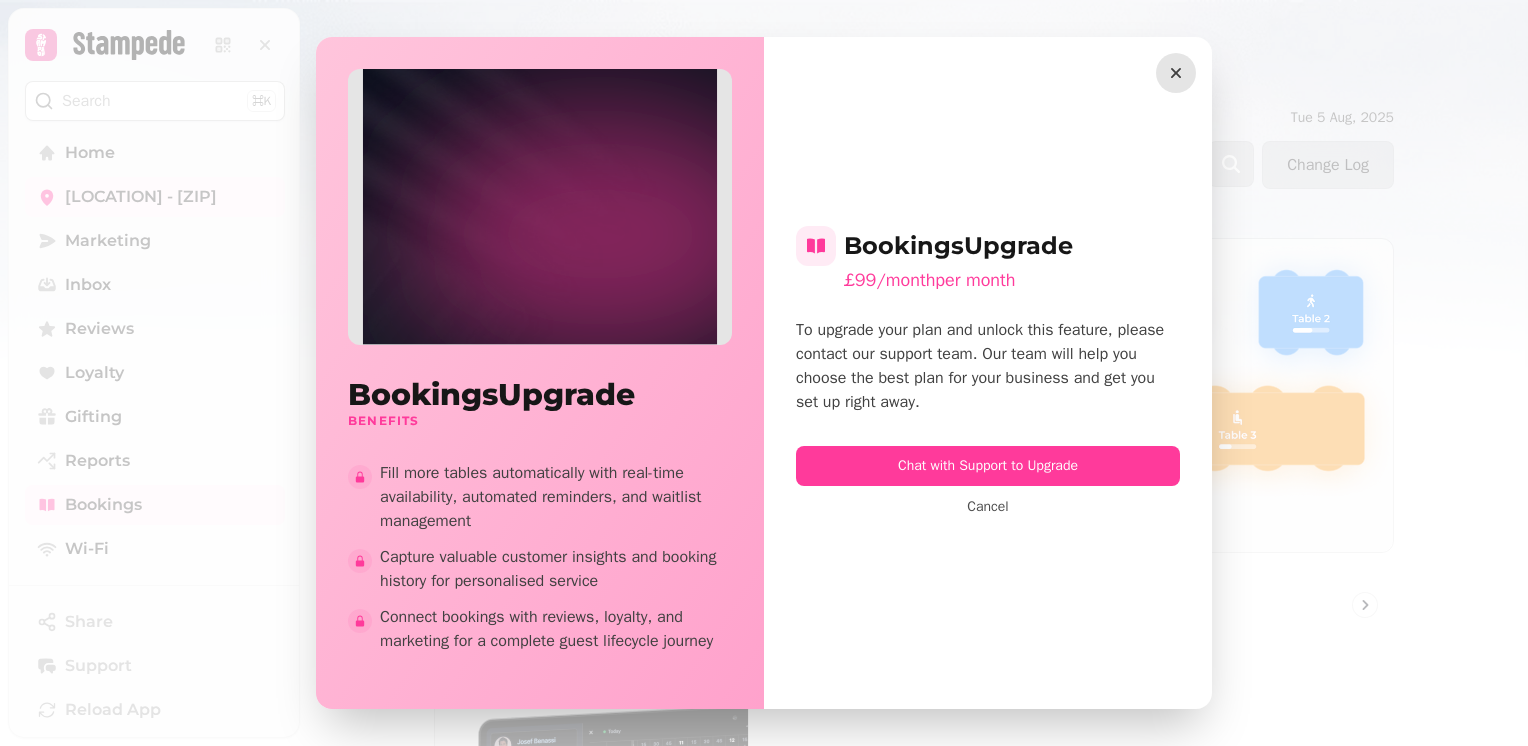 click 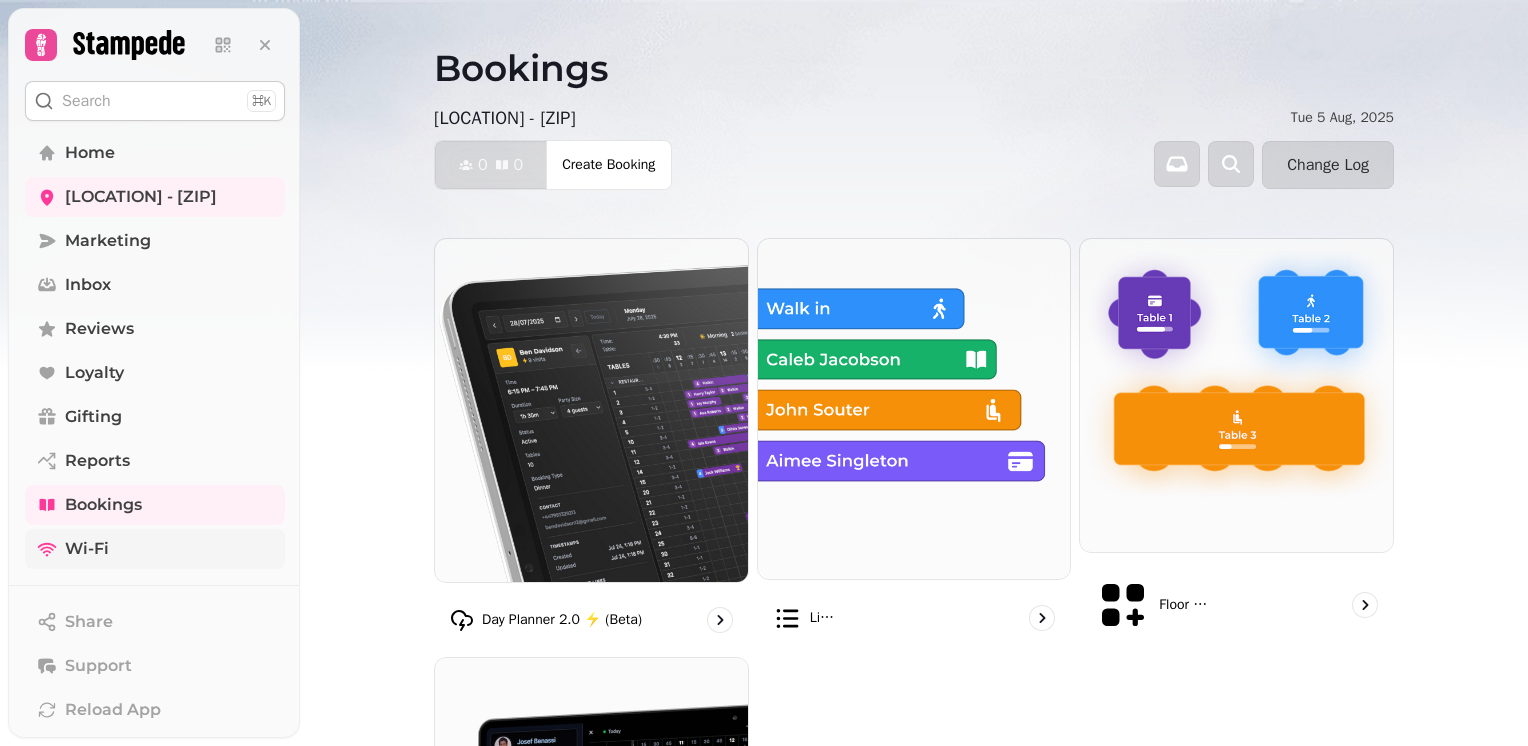 click on "Wi-Fi" at bounding box center (155, 549) 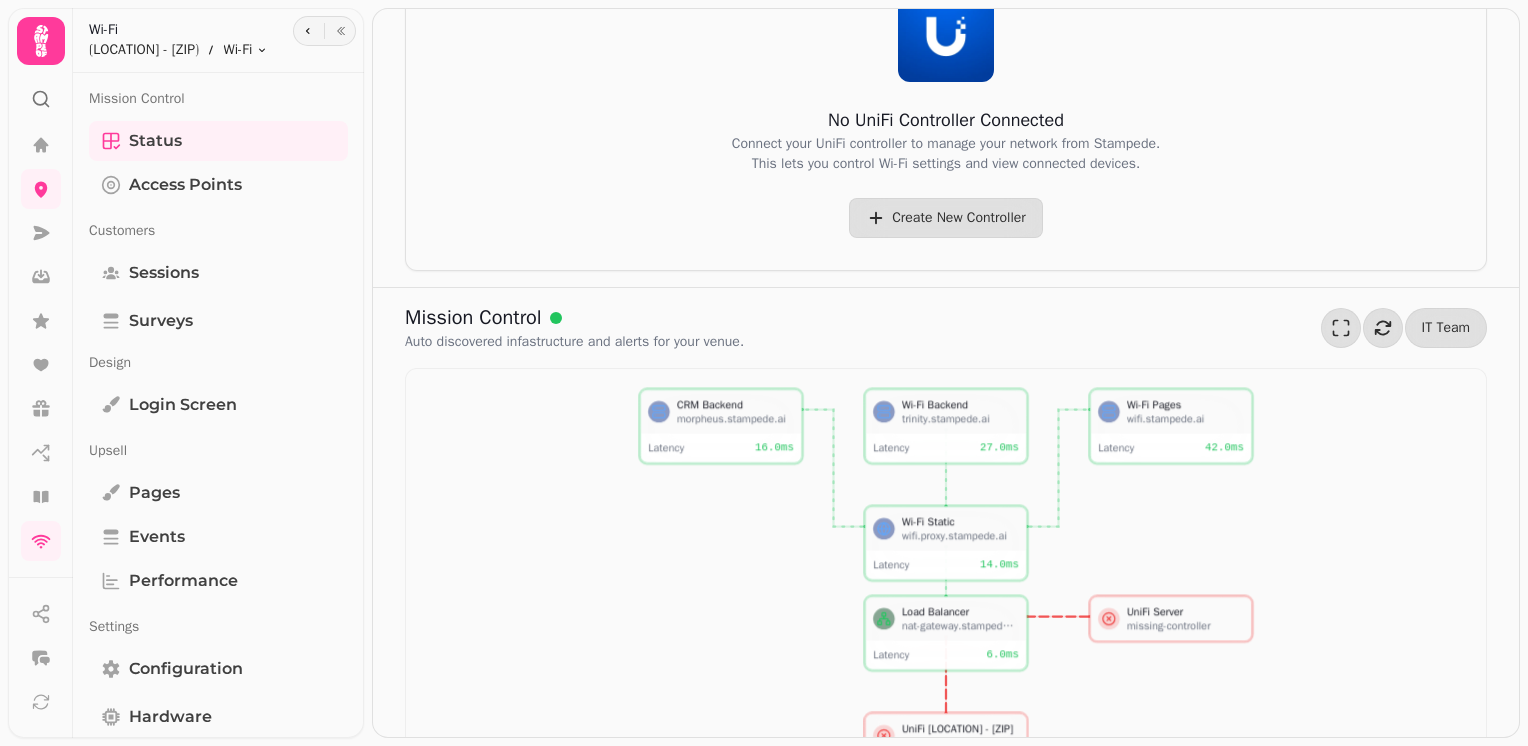 scroll, scrollTop: 209, scrollLeft: 0, axis: vertical 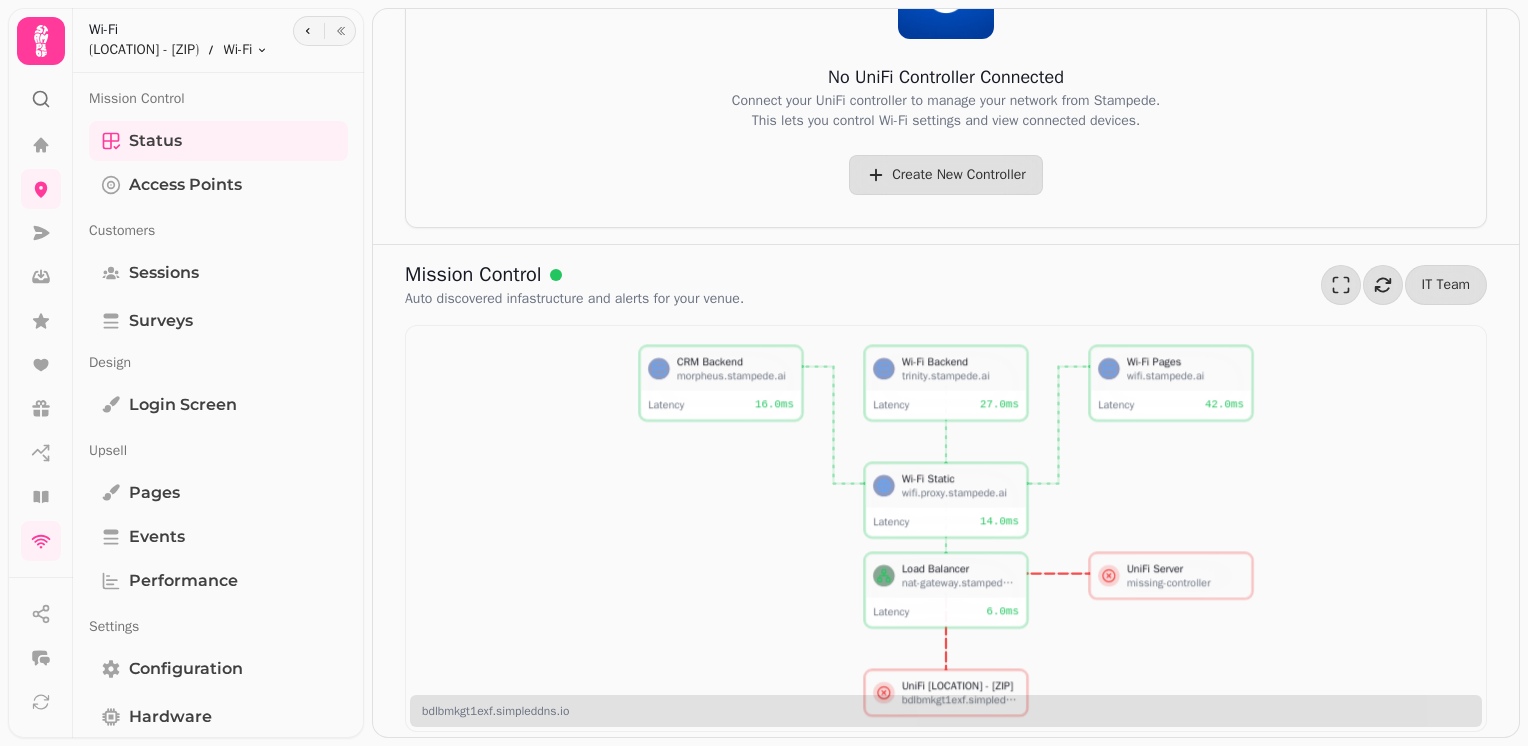 click on "UniFi [LOCATION] - [ZIP]" at bounding box center [960, 685] 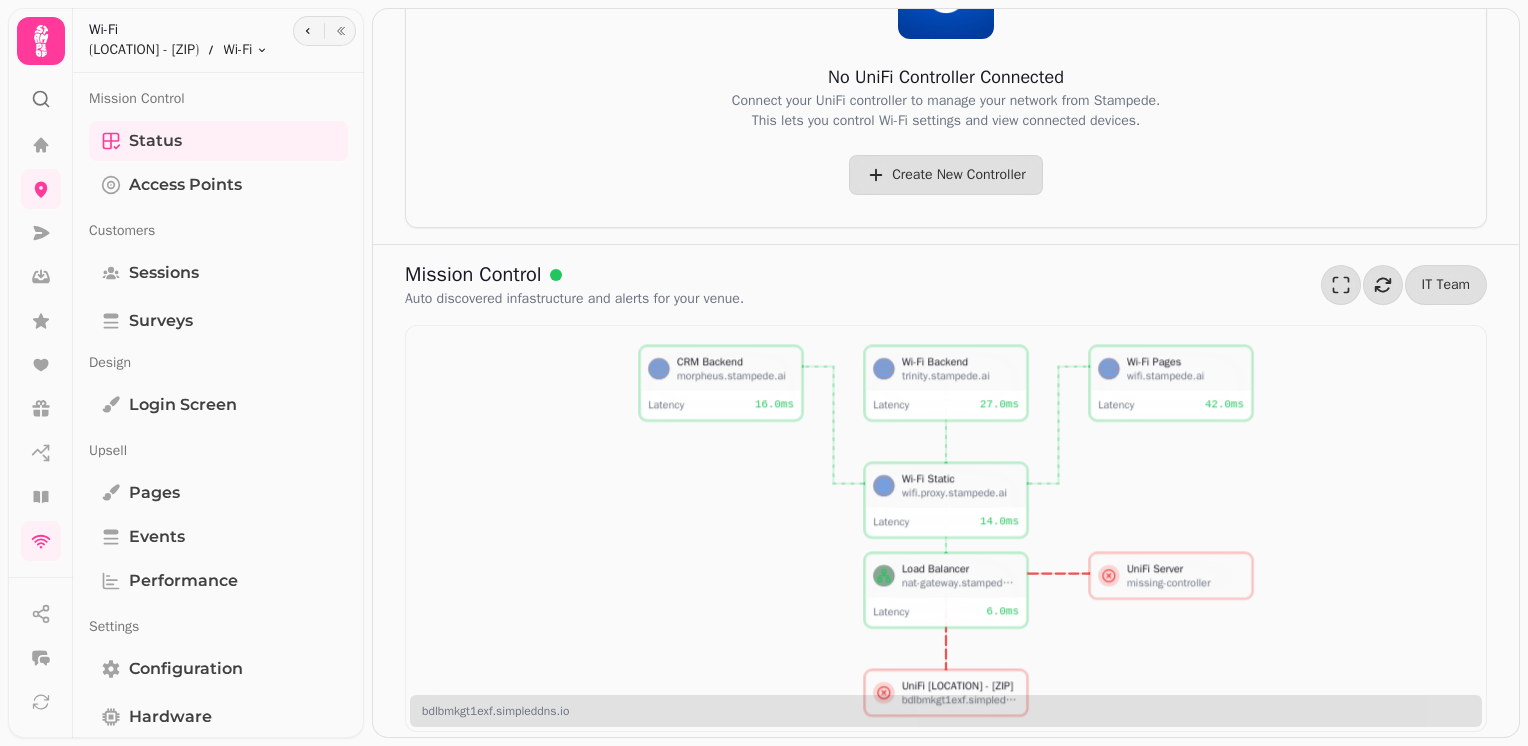 click 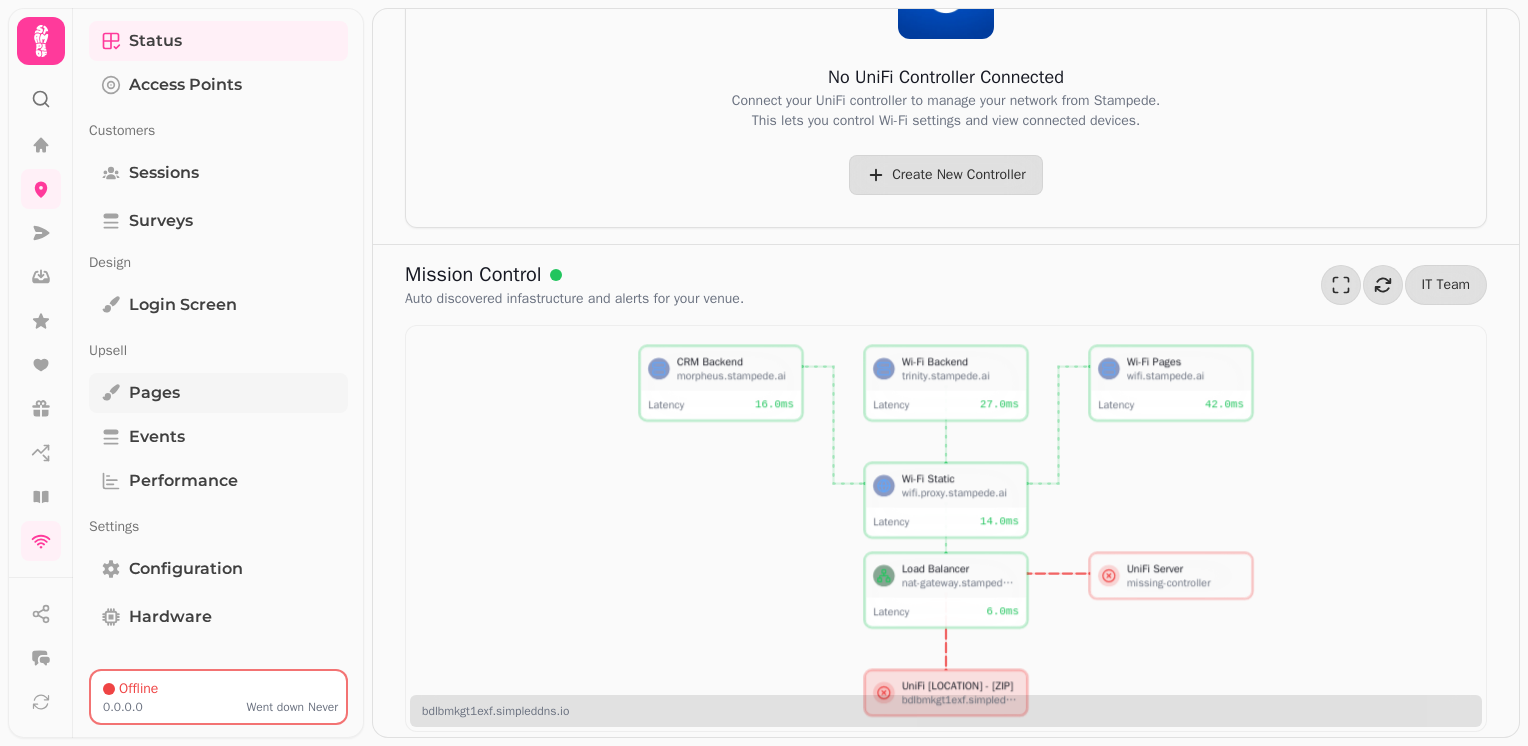 scroll, scrollTop: 101, scrollLeft: 0, axis: vertical 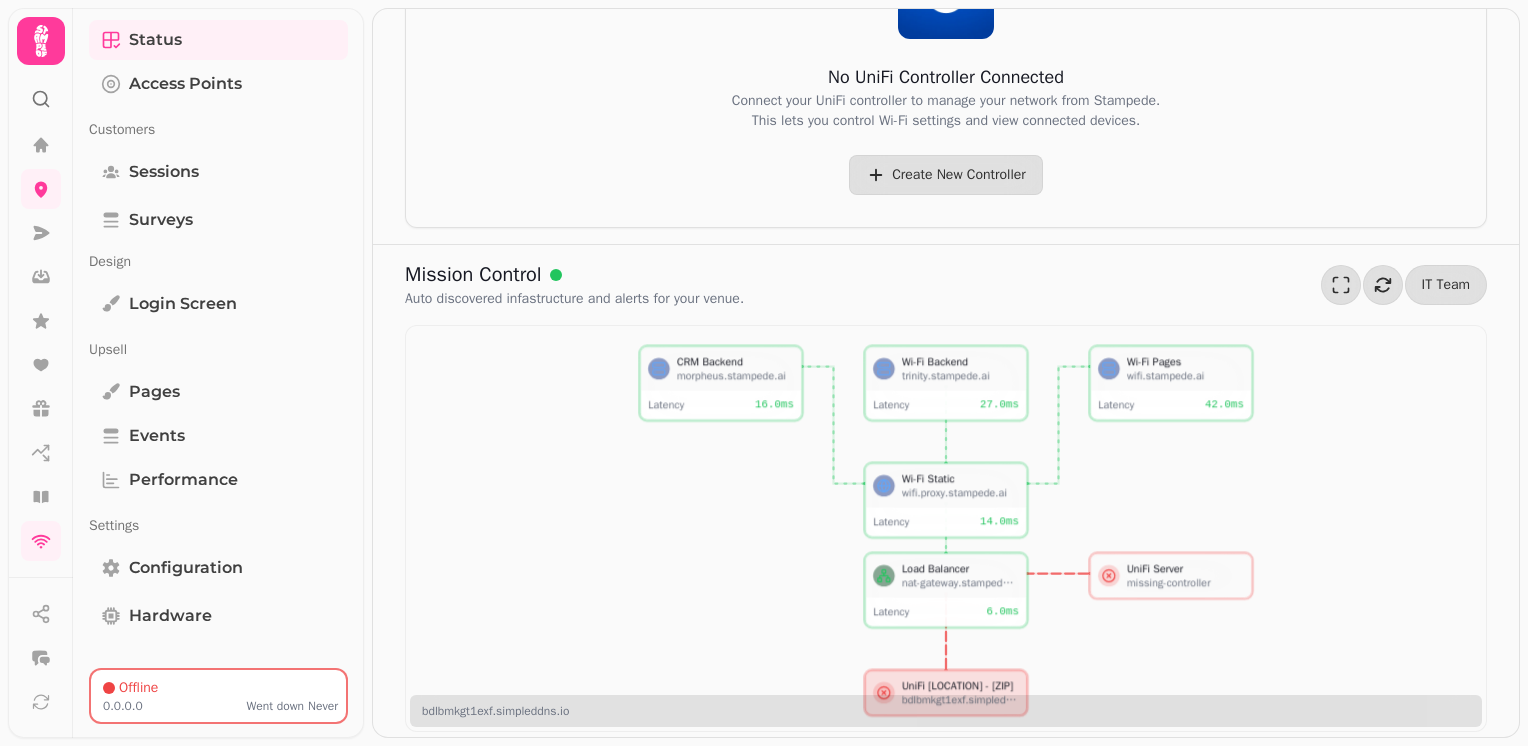 click on "Offline" at bounding box center (220, 688) 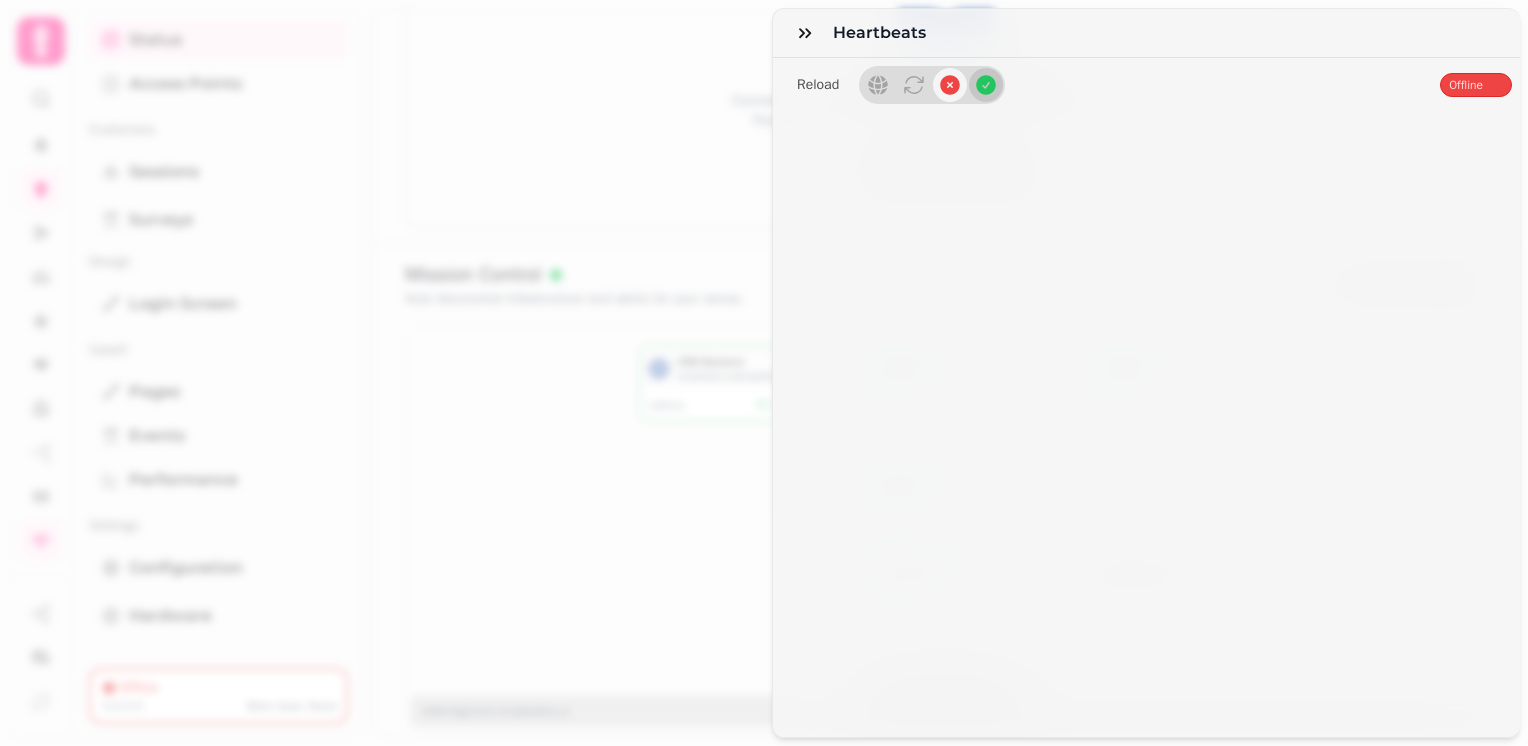 click 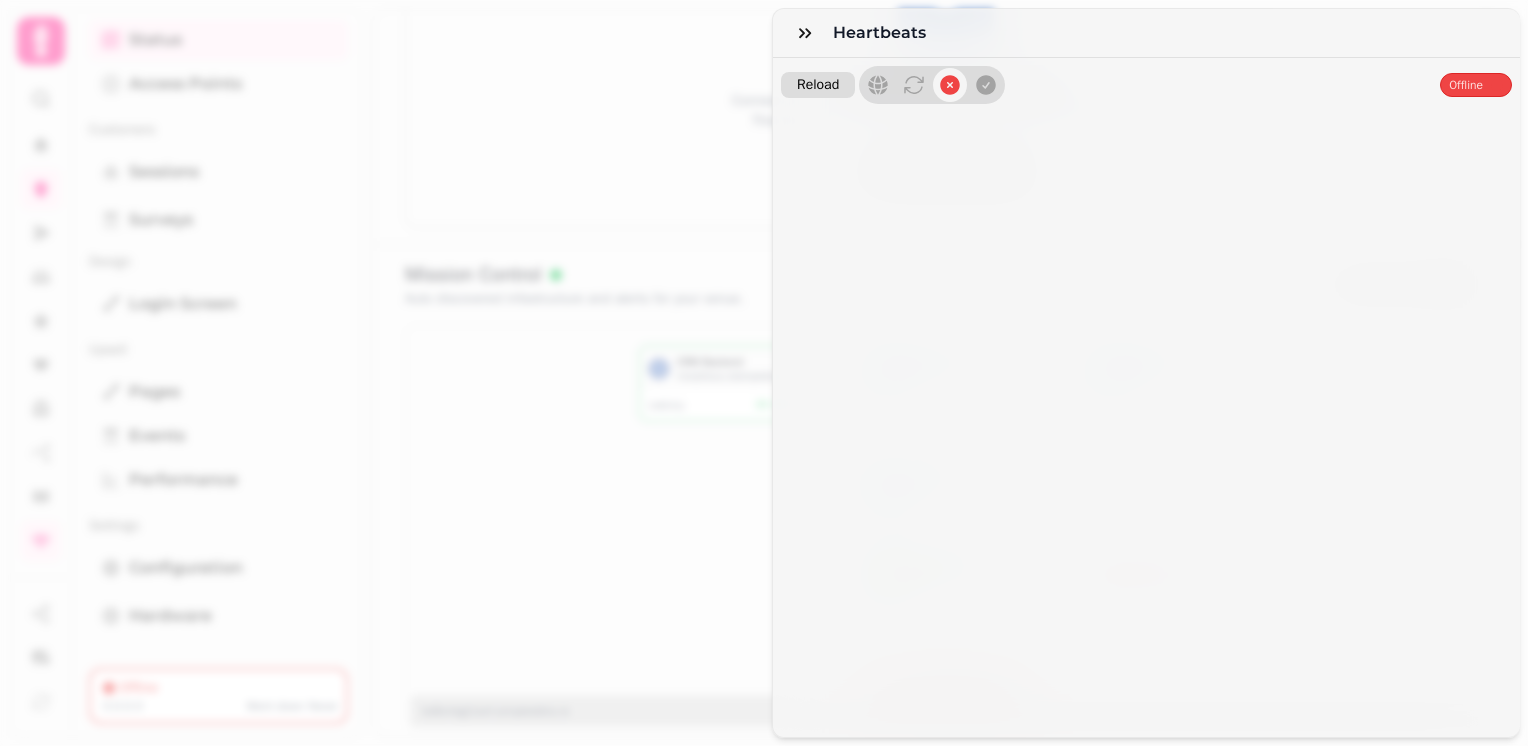 click on "Reload" at bounding box center [818, 85] 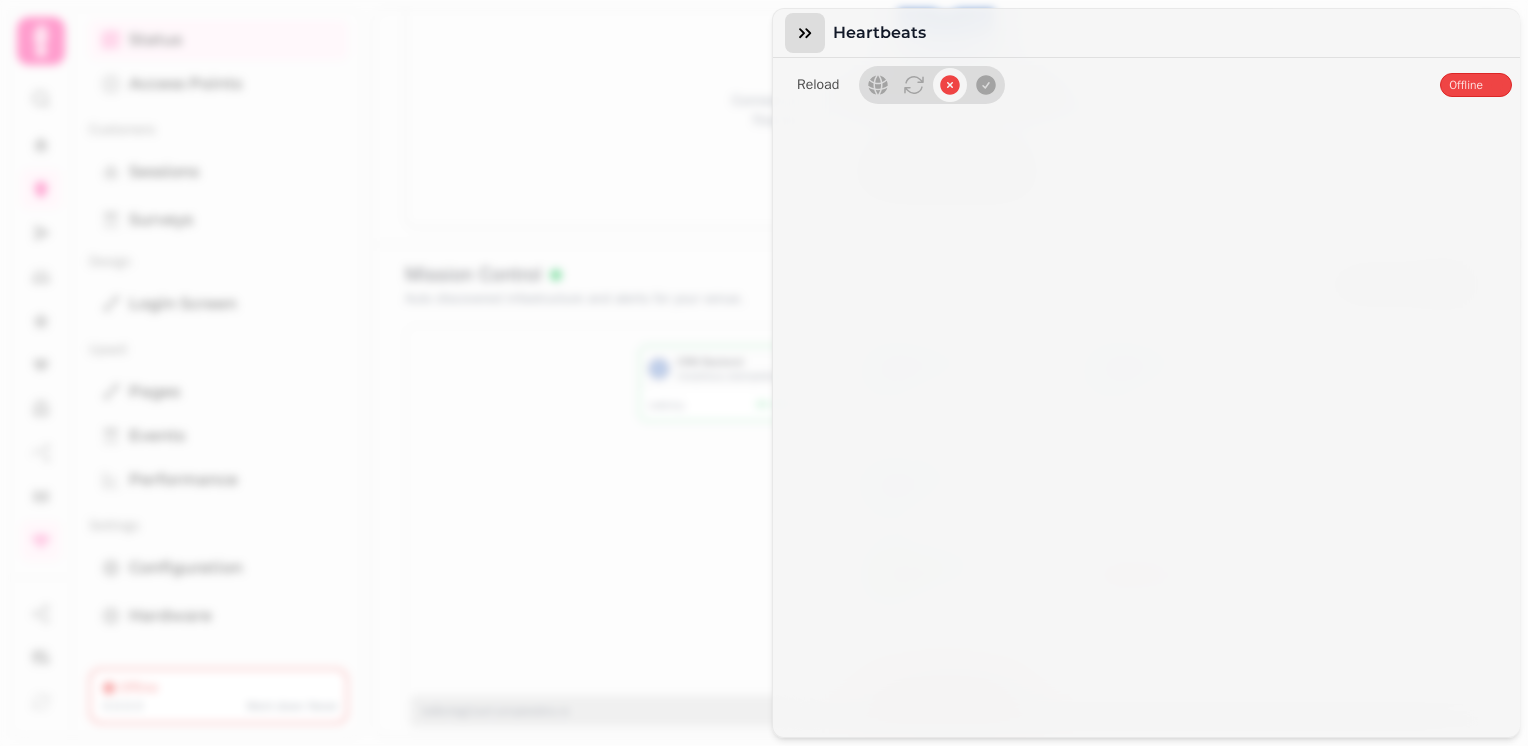 click at bounding box center [805, 33] 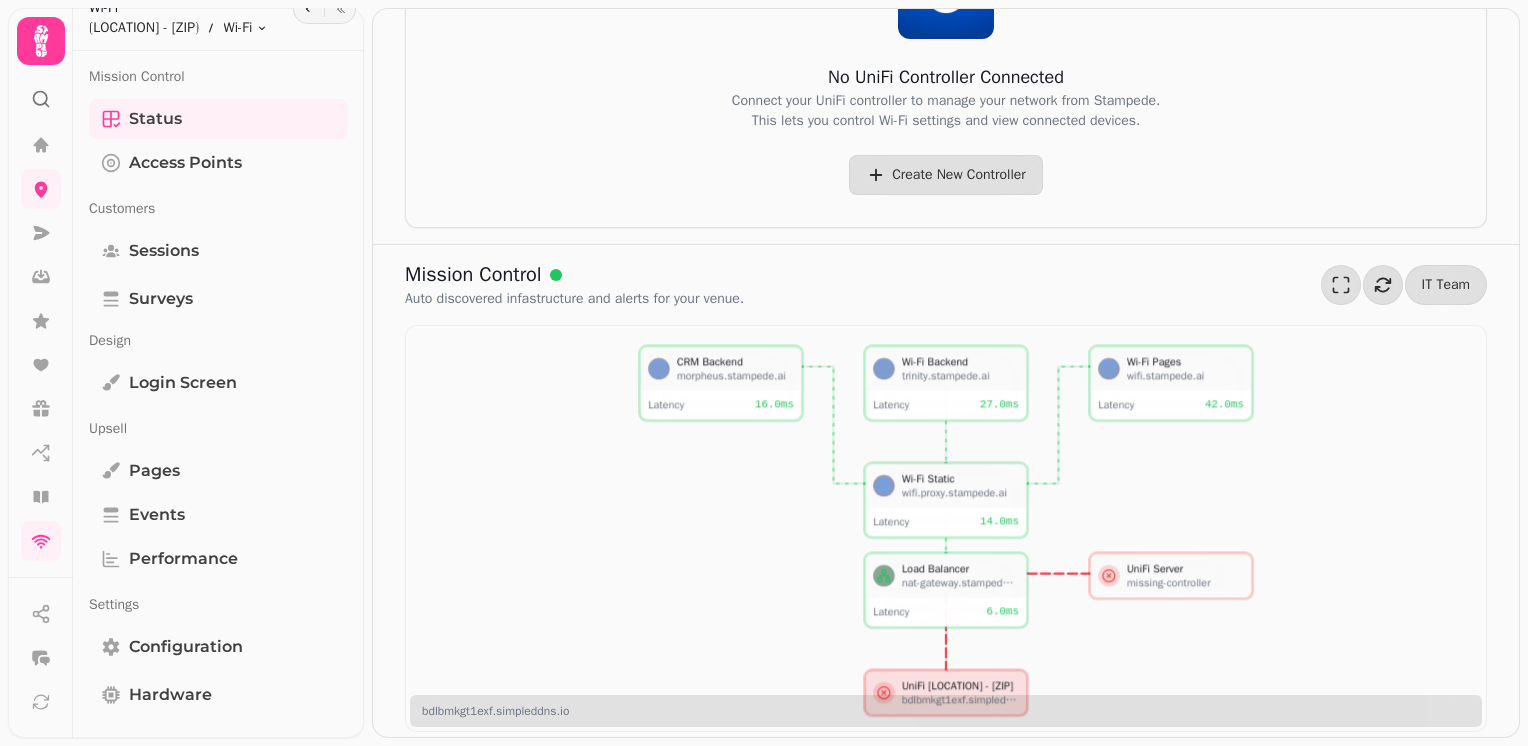 scroll, scrollTop: 0, scrollLeft: 0, axis: both 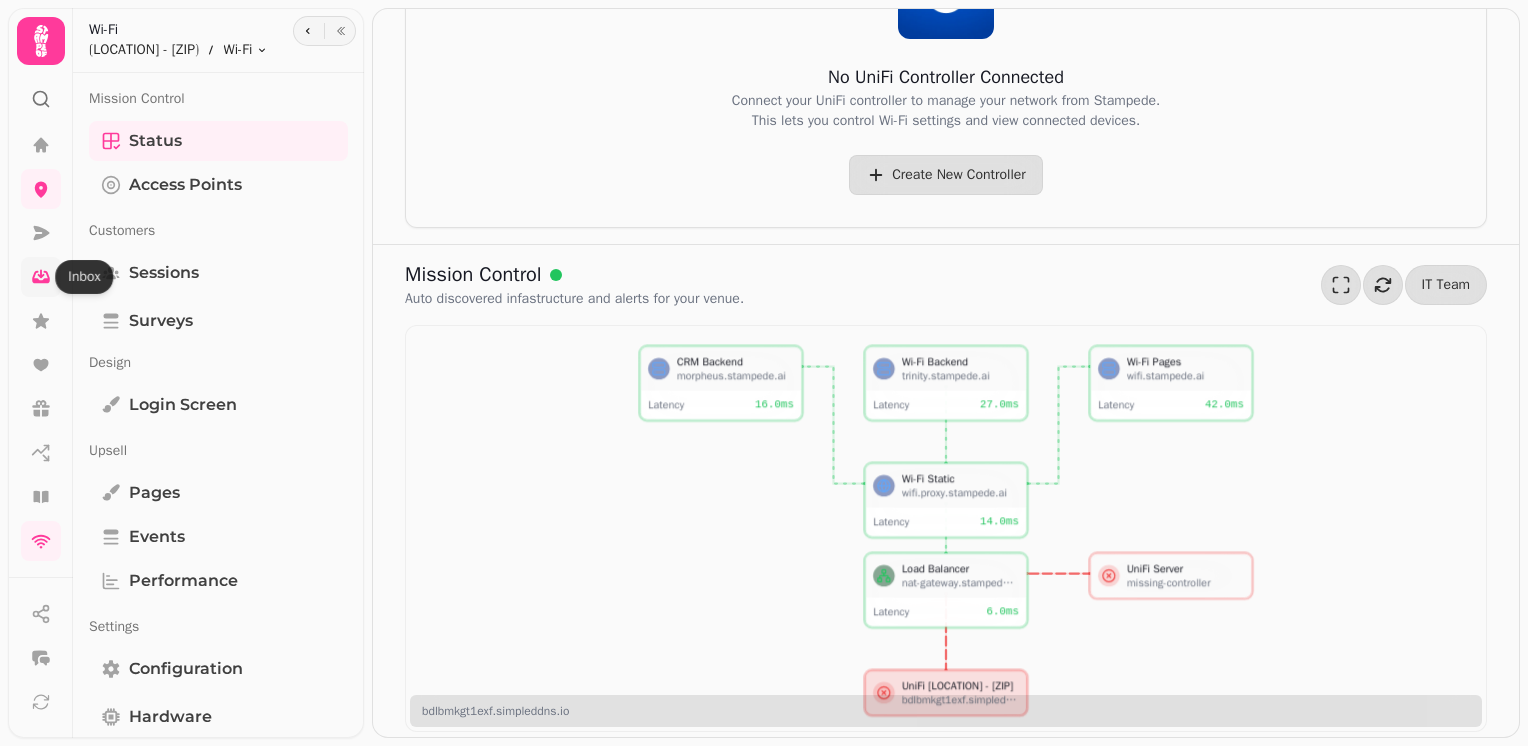 click 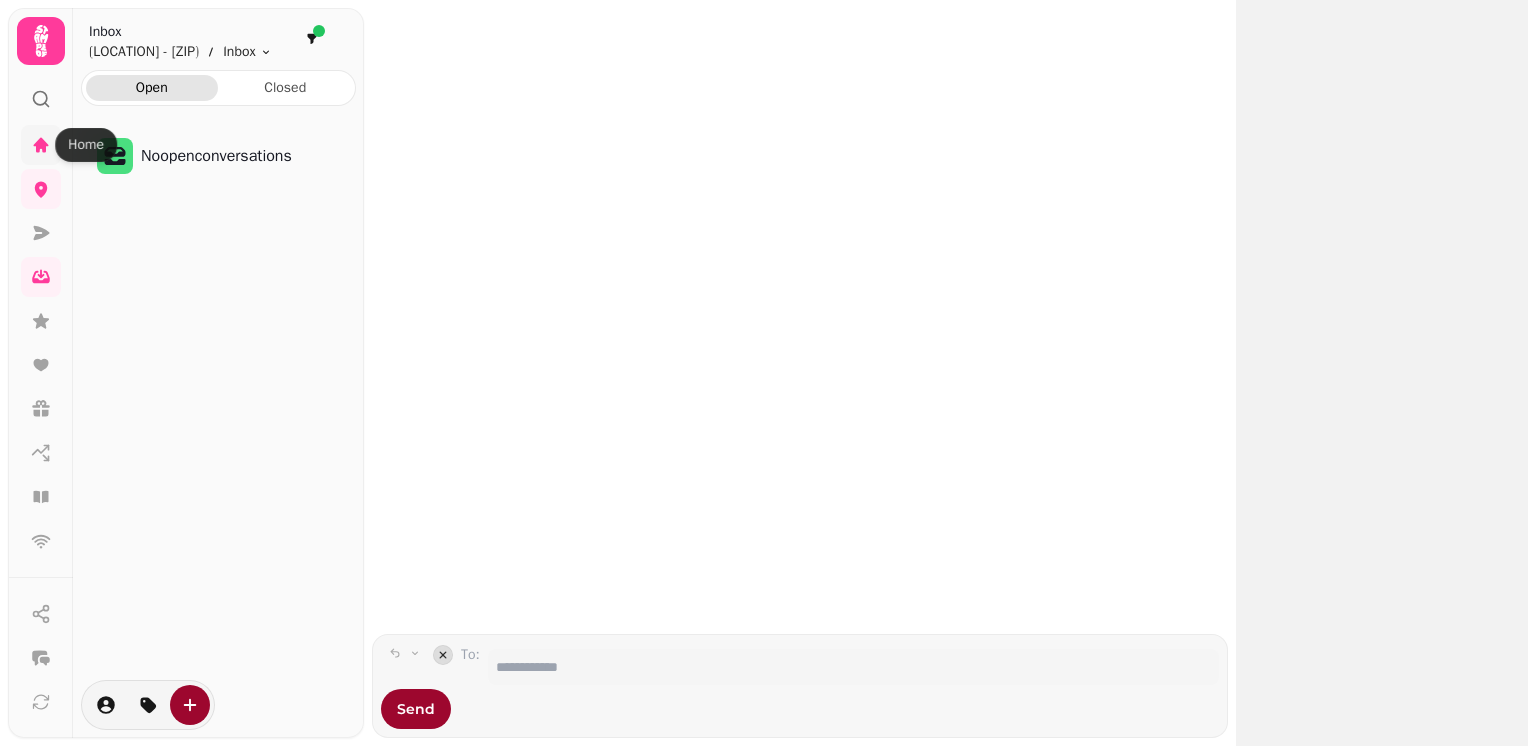 click 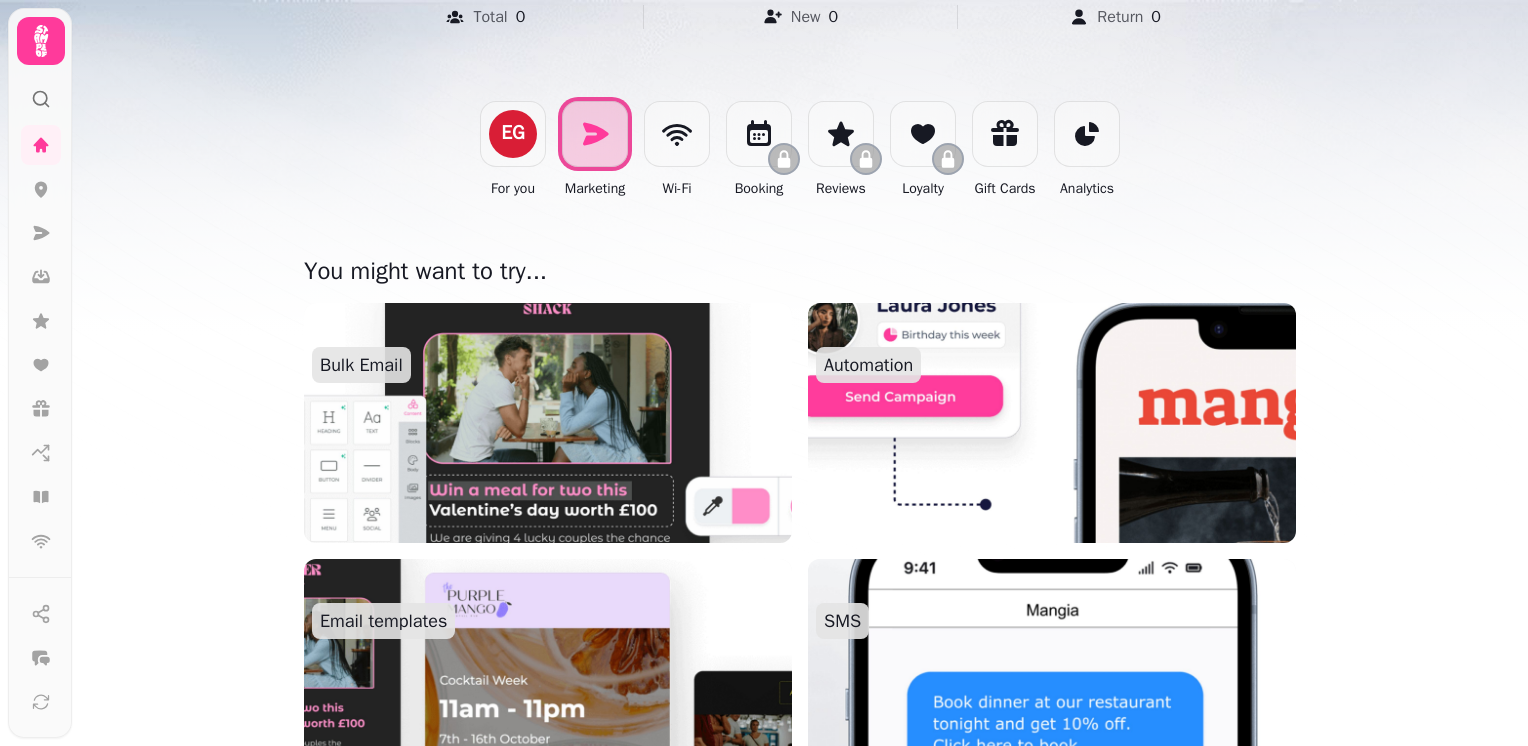 scroll, scrollTop: 200, scrollLeft: 0, axis: vertical 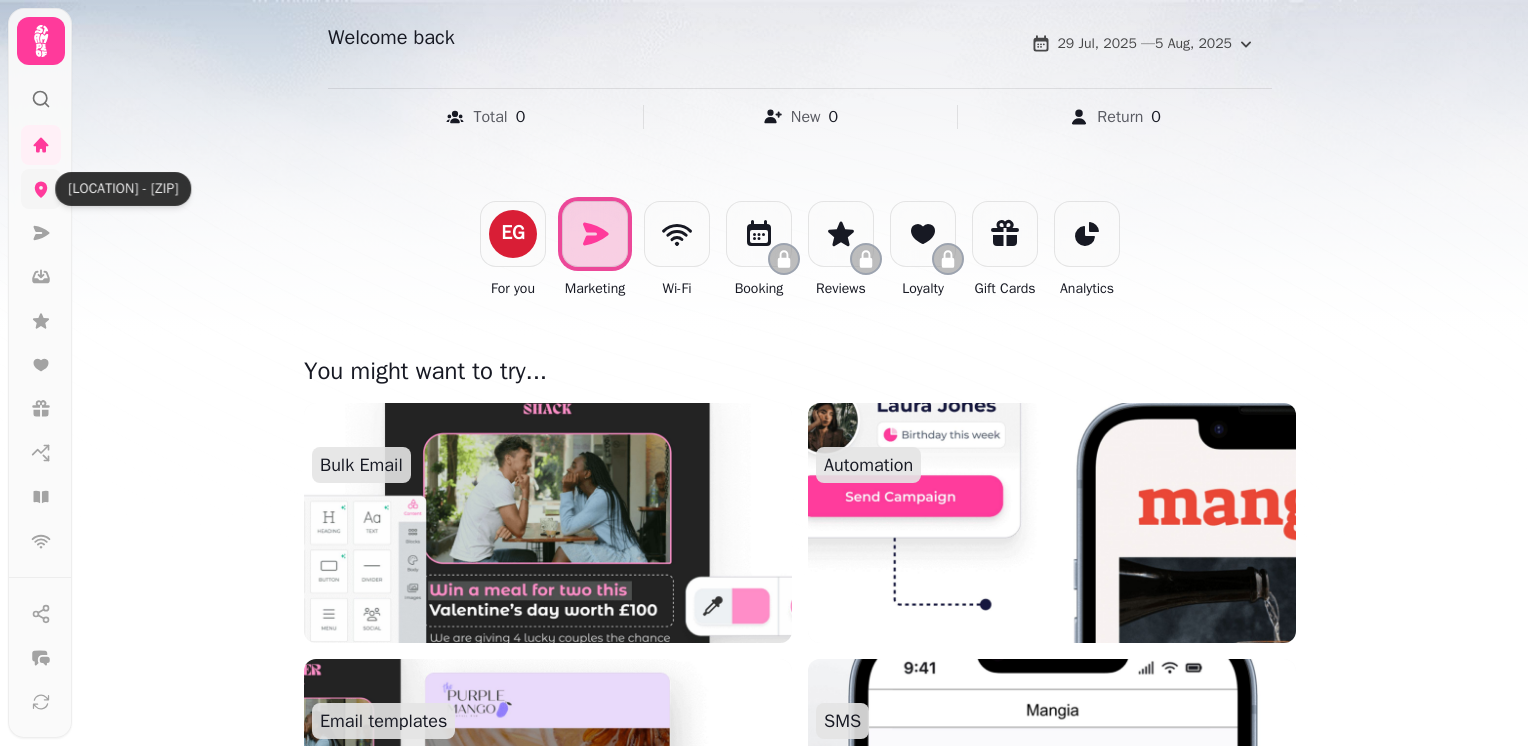 click 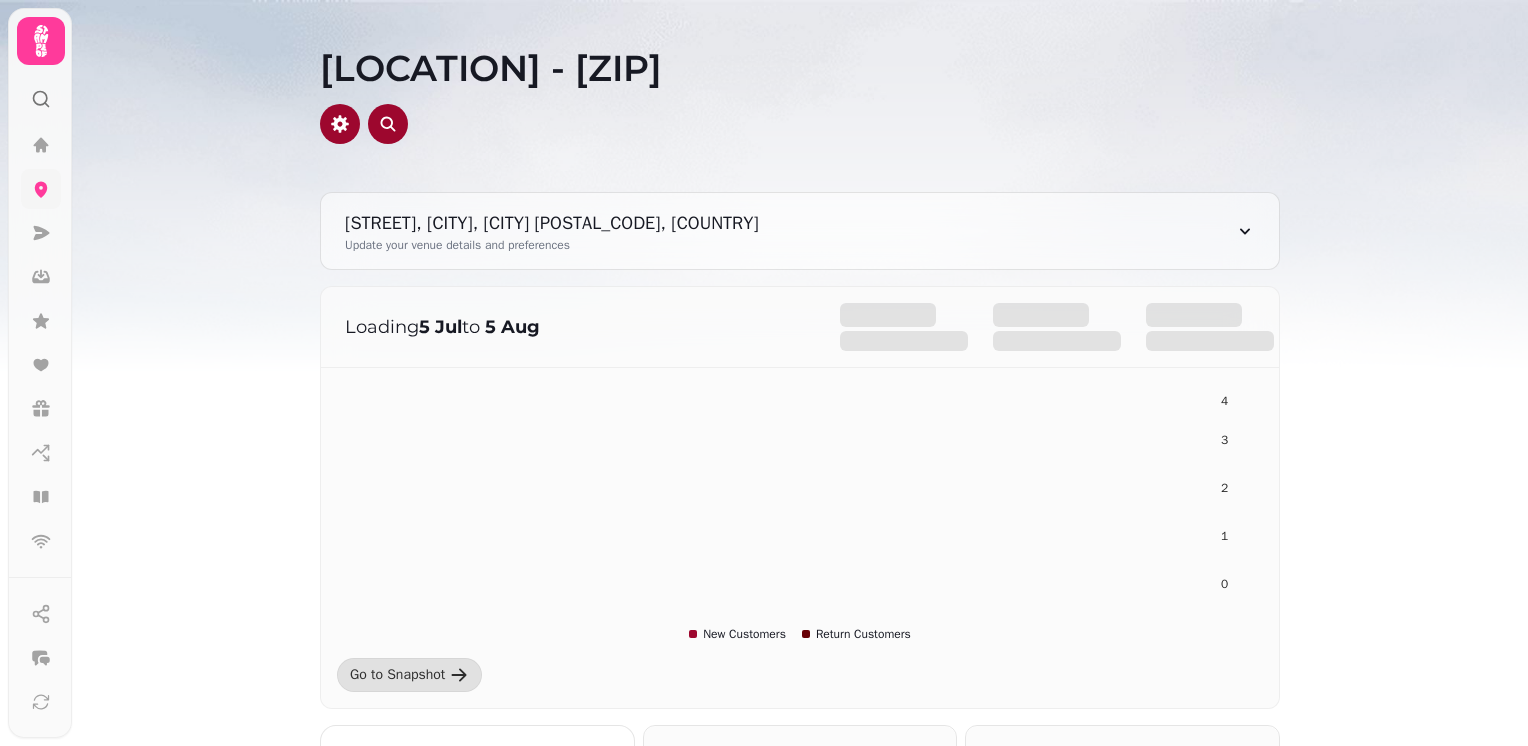 scroll, scrollTop: 0, scrollLeft: 0, axis: both 